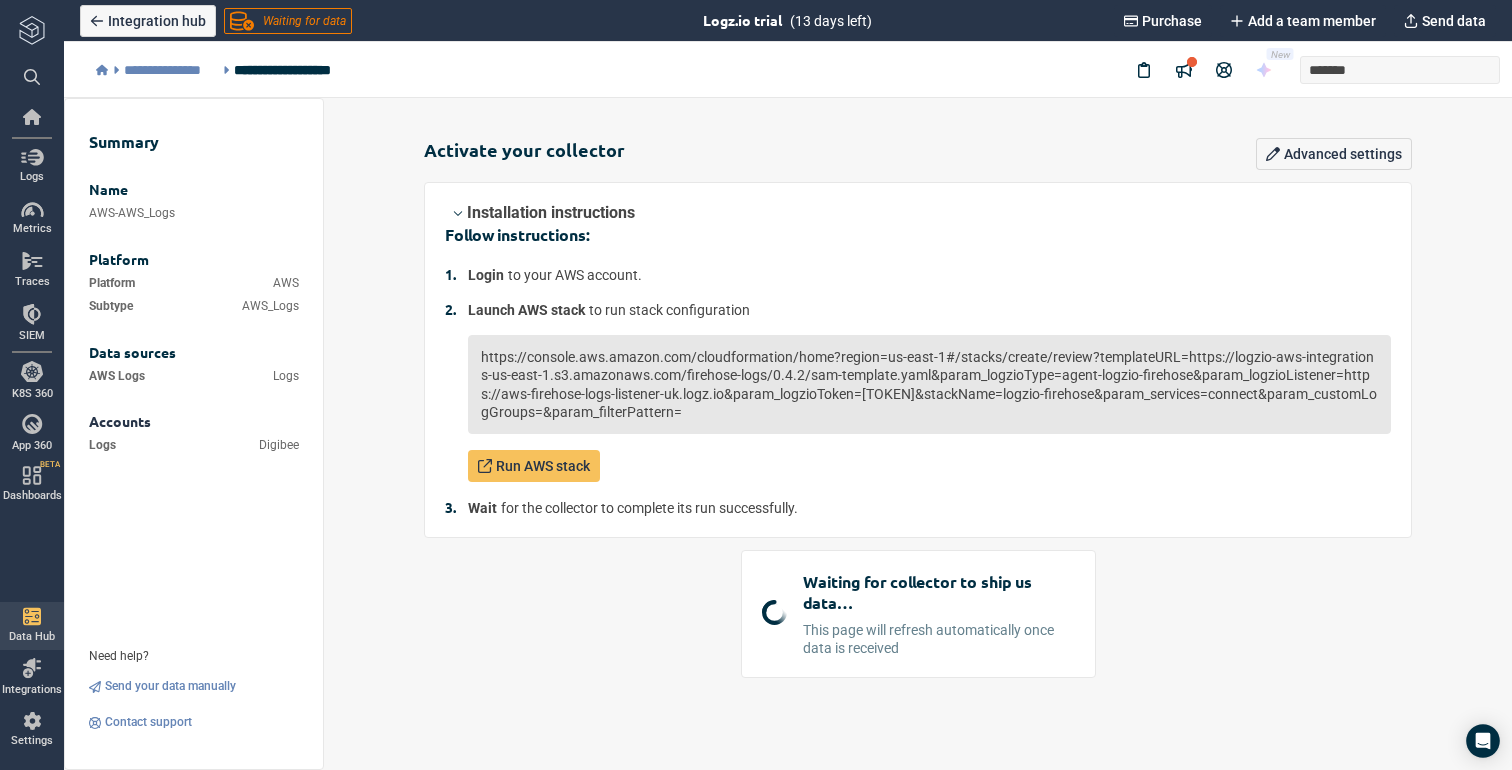 scroll, scrollTop: 0, scrollLeft: 0, axis: both 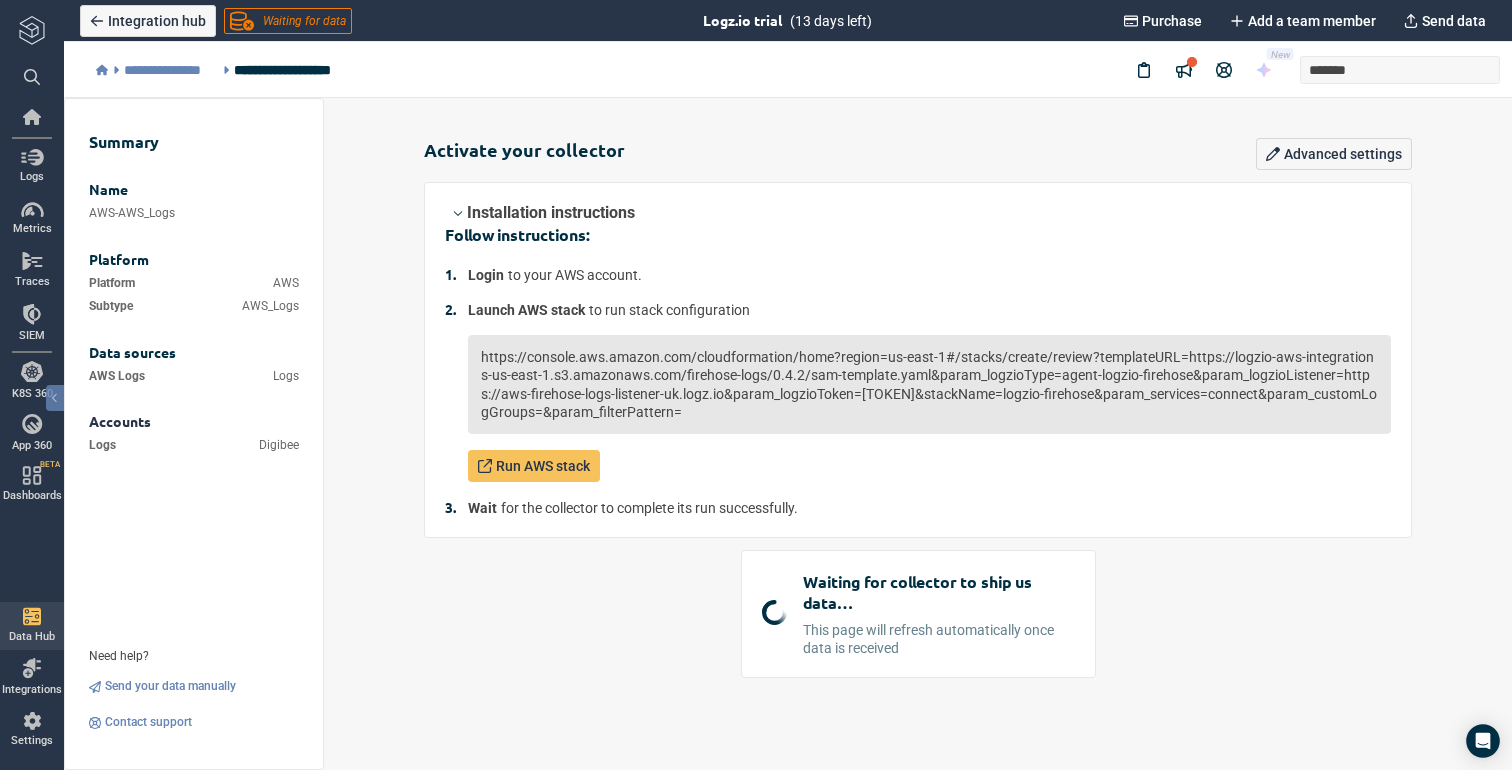 click at bounding box center (32, 30) 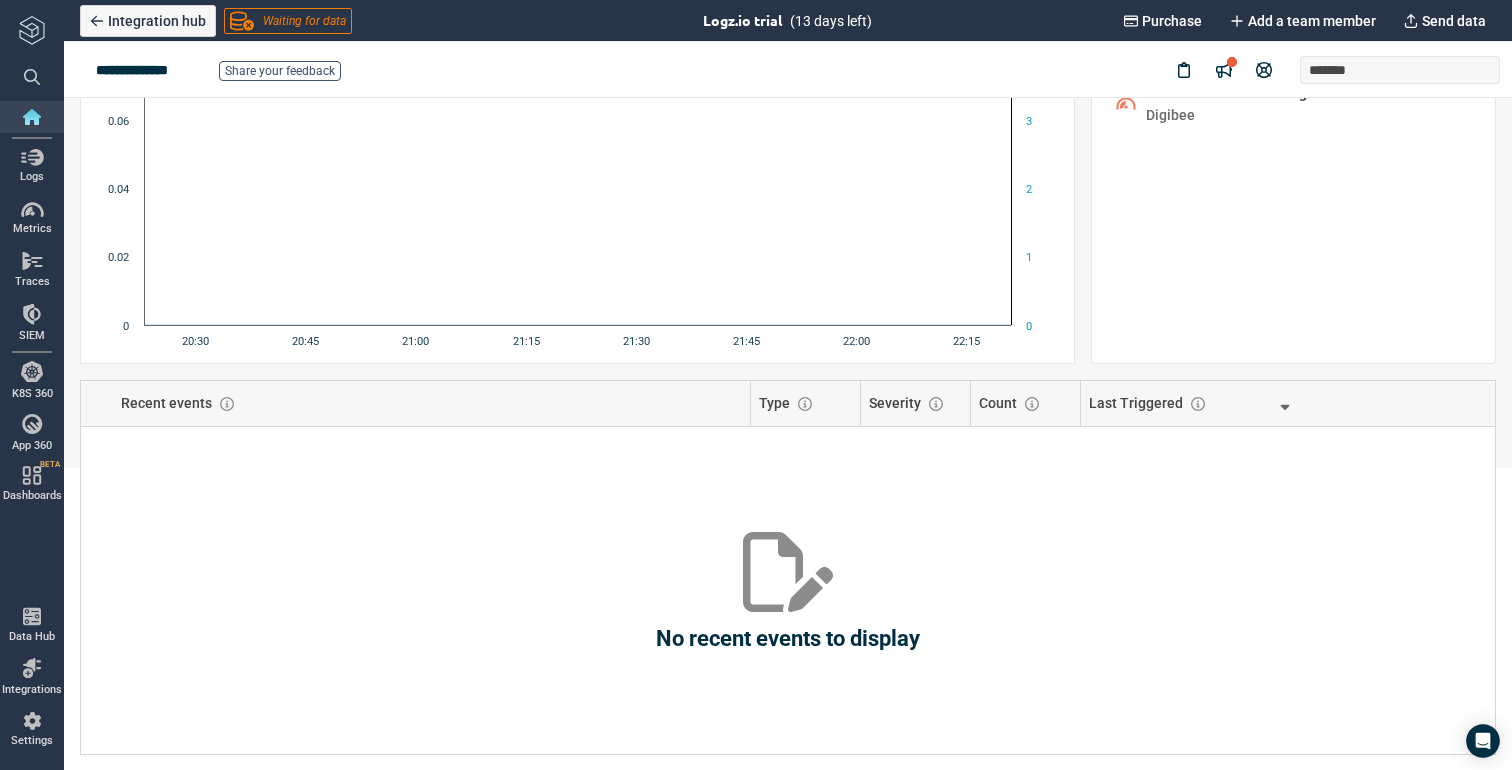 scroll, scrollTop: 0, scrollLeft: 0, axis: both 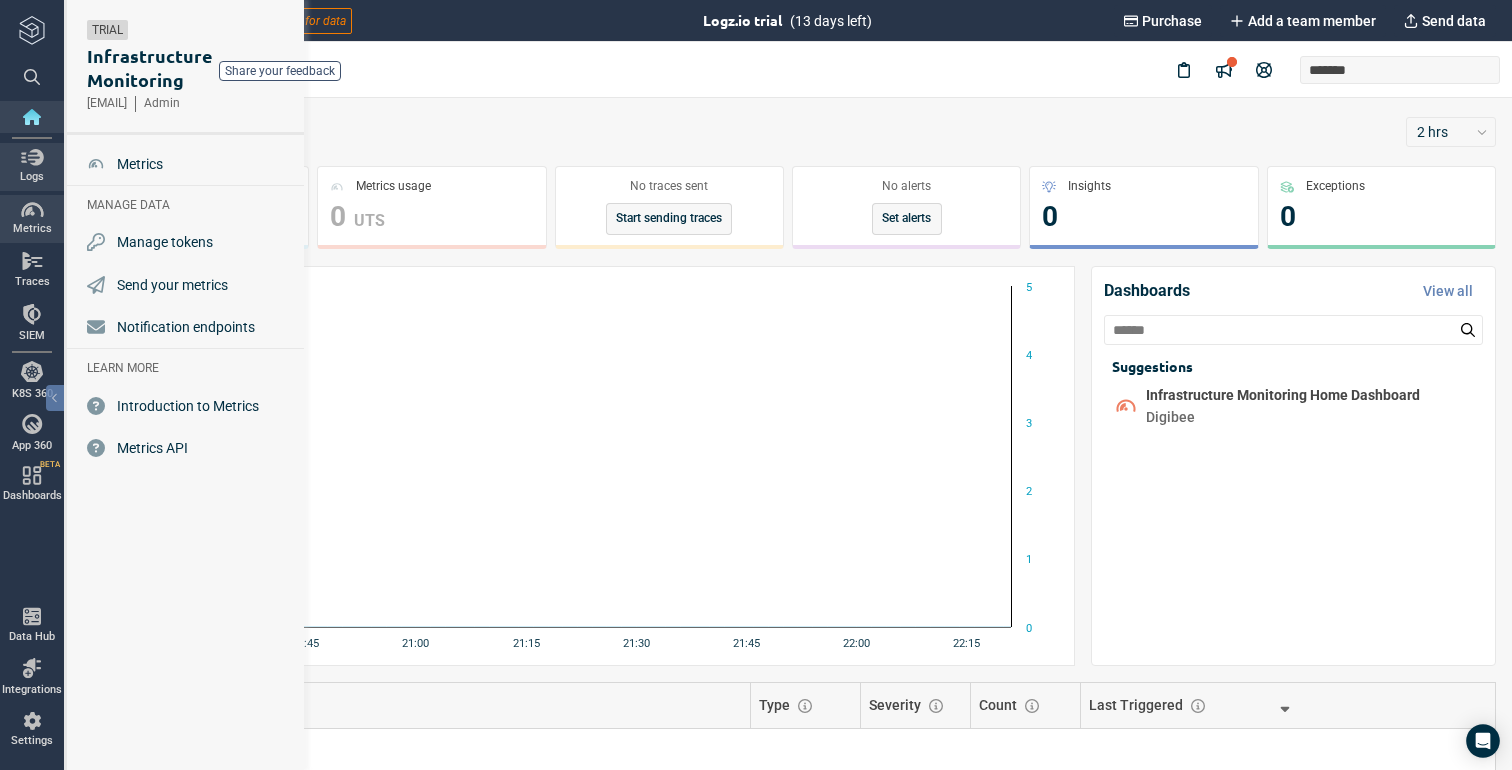 click on "Logs" at bounding box center (32, 177) 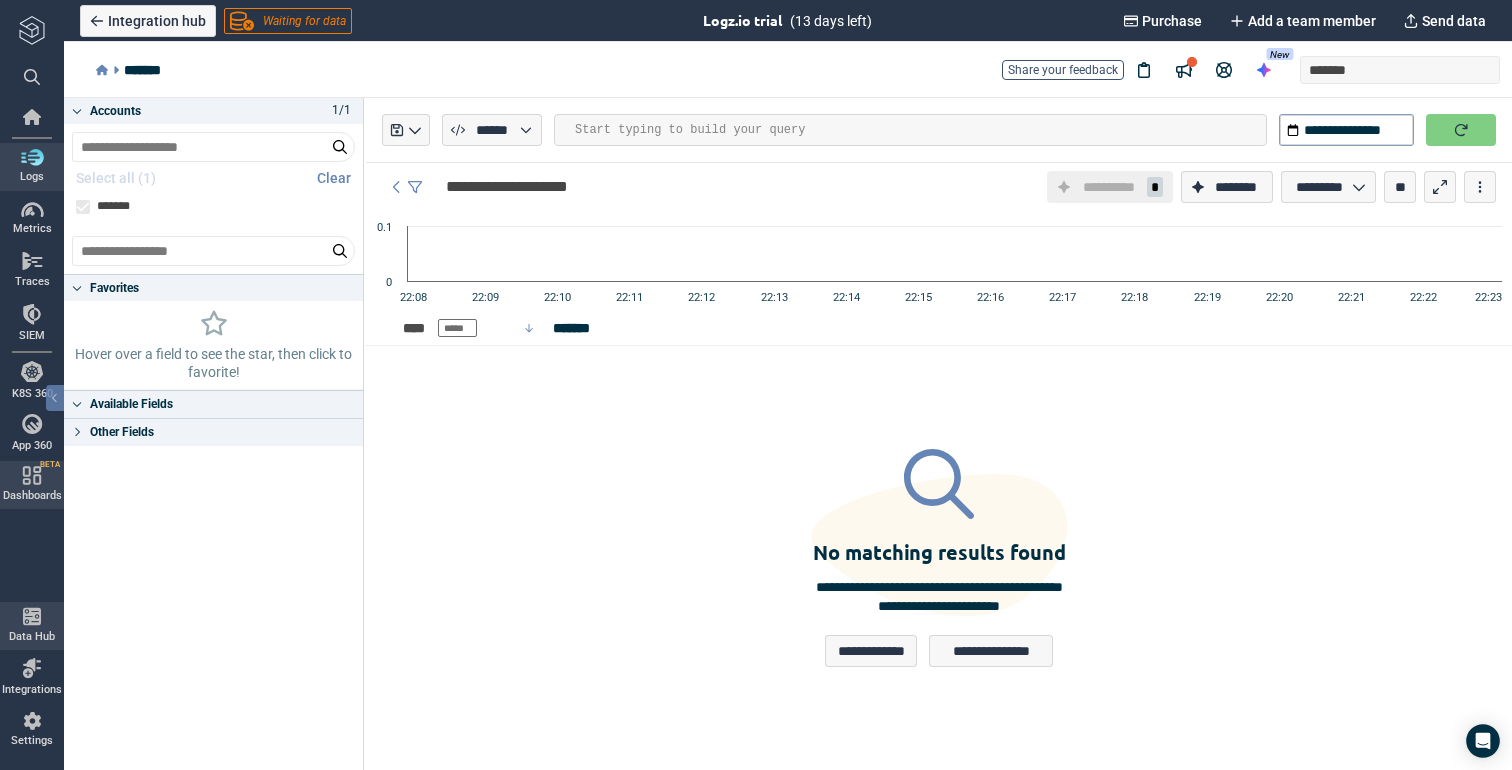 click at bounding box center (32, 616) 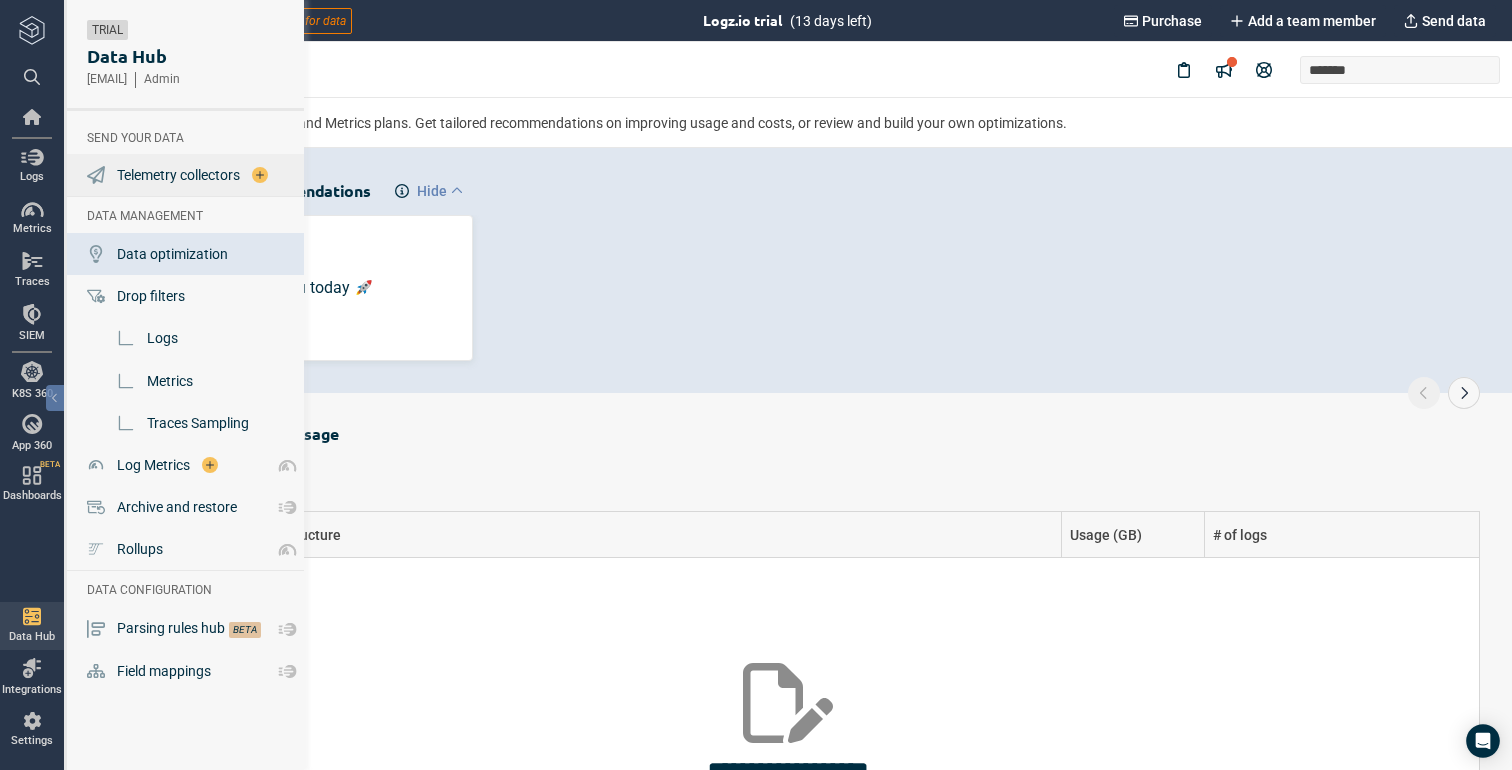 click on "Telemetry collectors" at bounding box center [178, 175] 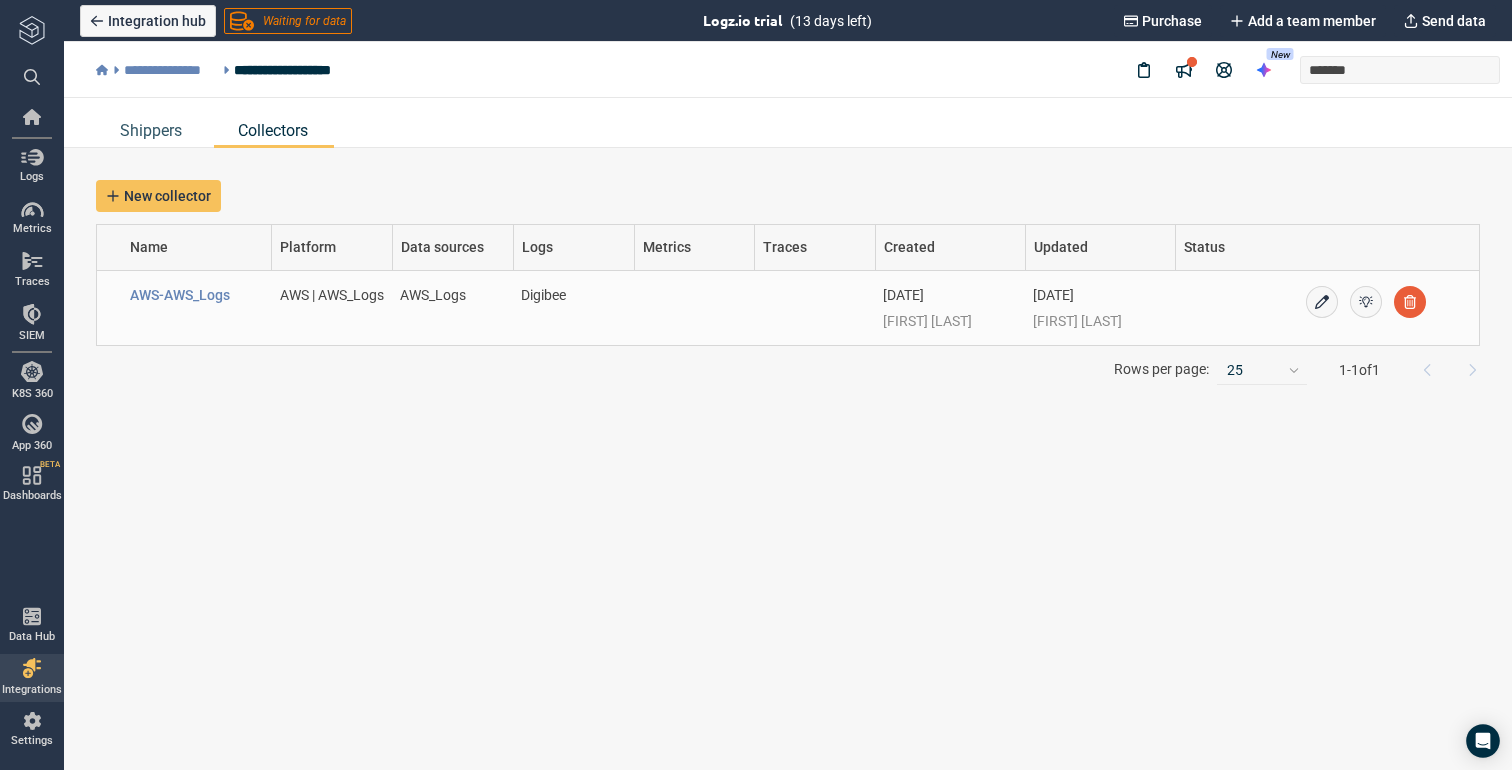 click on "Aug 07, 2025 Ariana Jesus" at bounding box center (1077, 308) 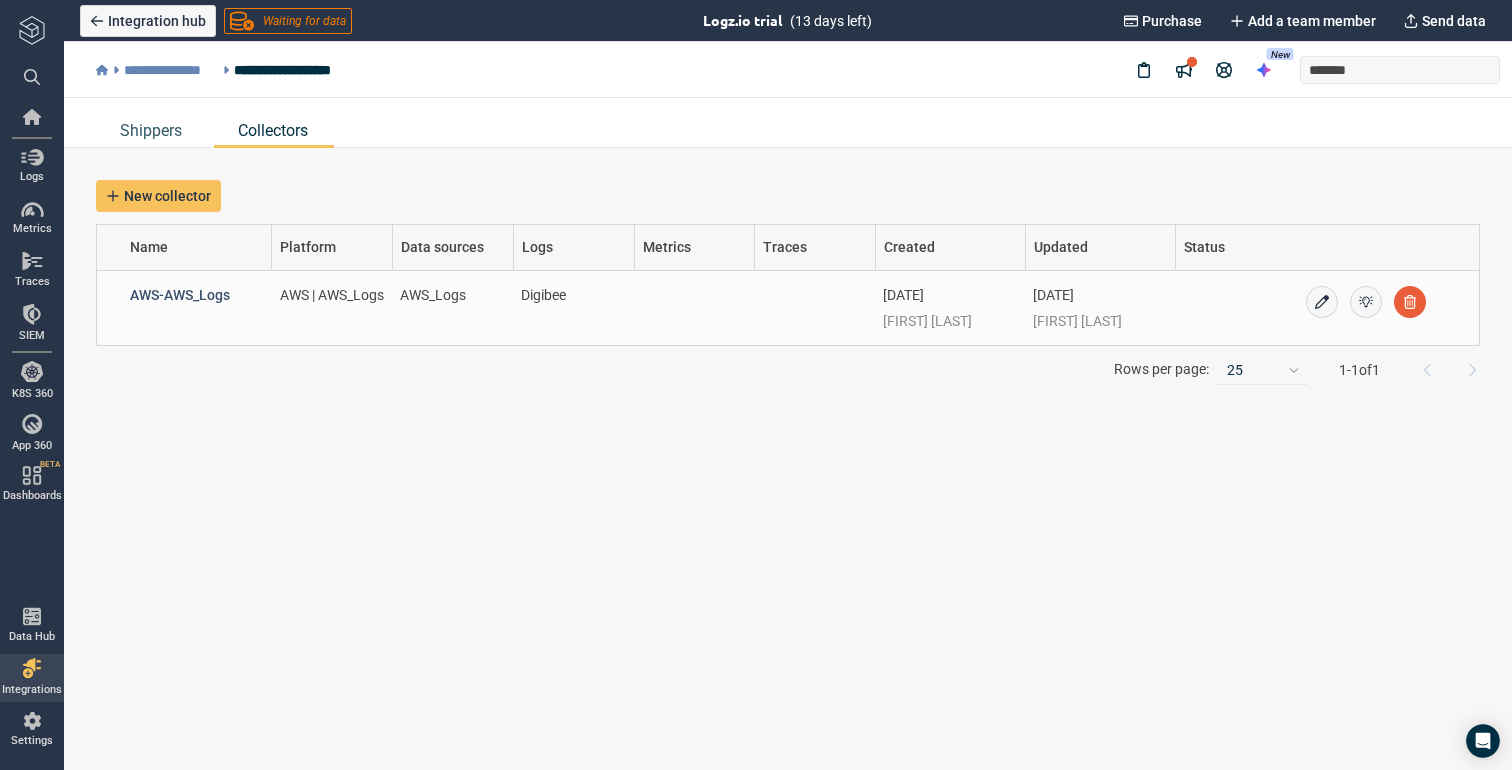 click on "AWS-AWS_Logs" at bounding box center (180, 295) 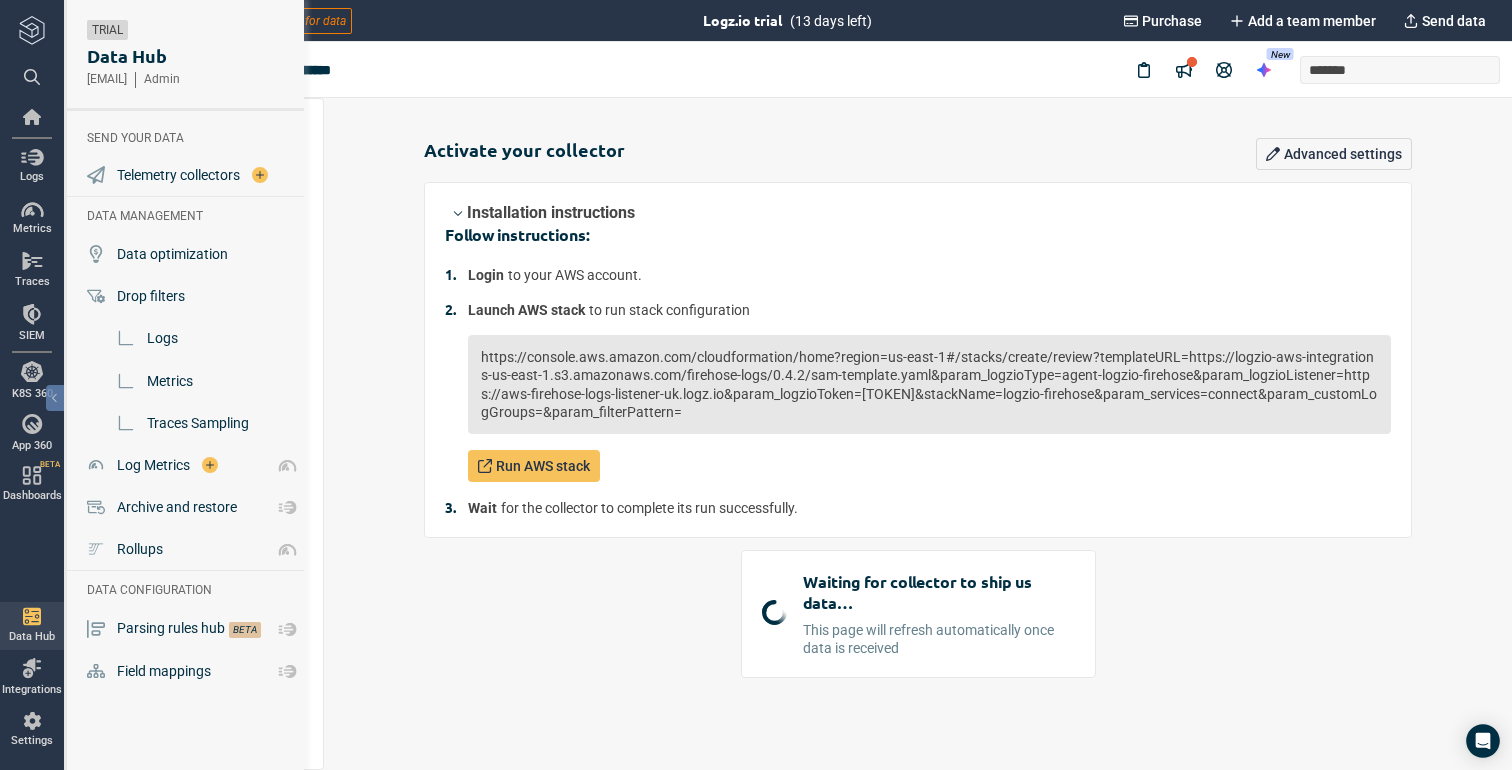 click on "Data Hub" at bounding box center [32, 625] 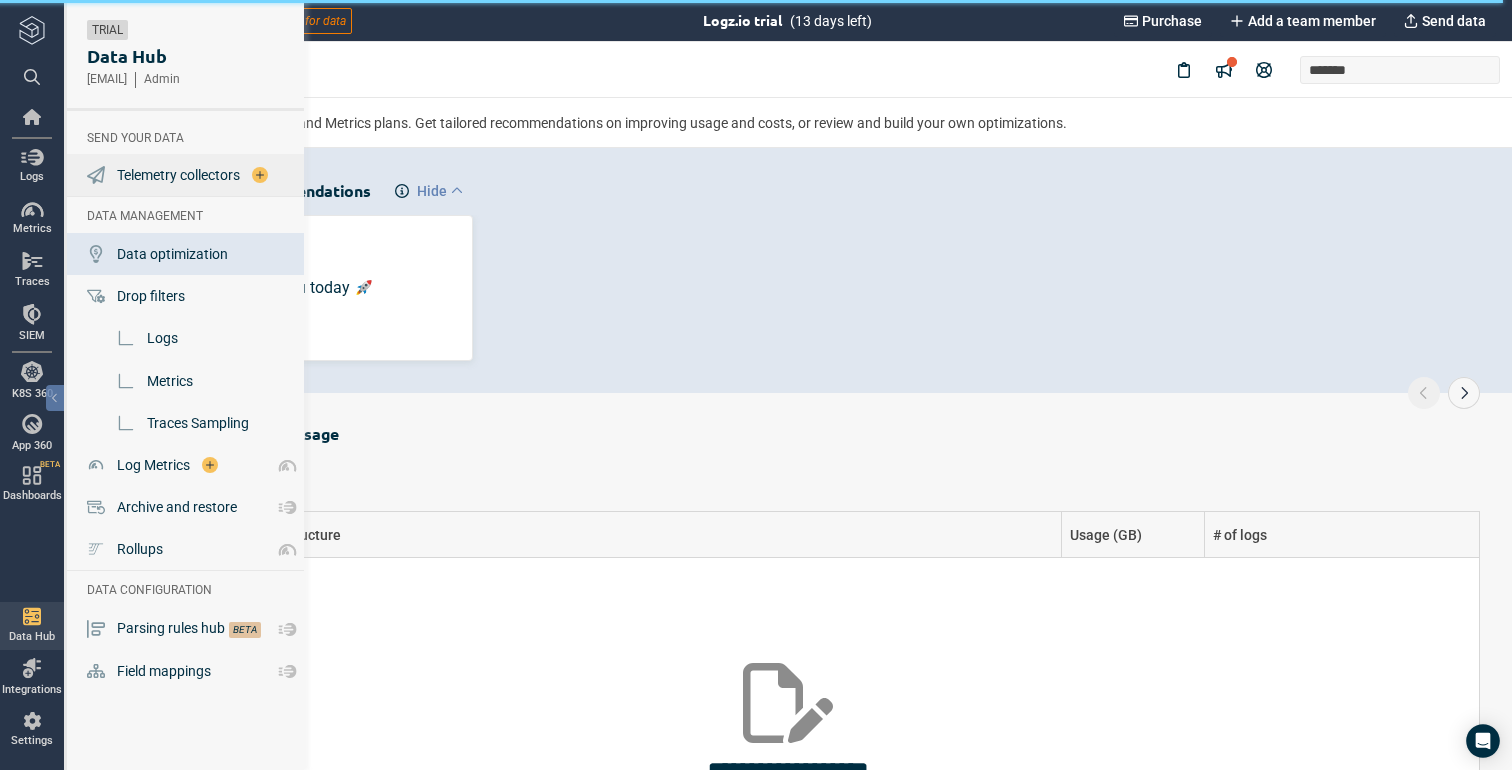 click on "Telemetry collectors" at bounding box center [178, 175] 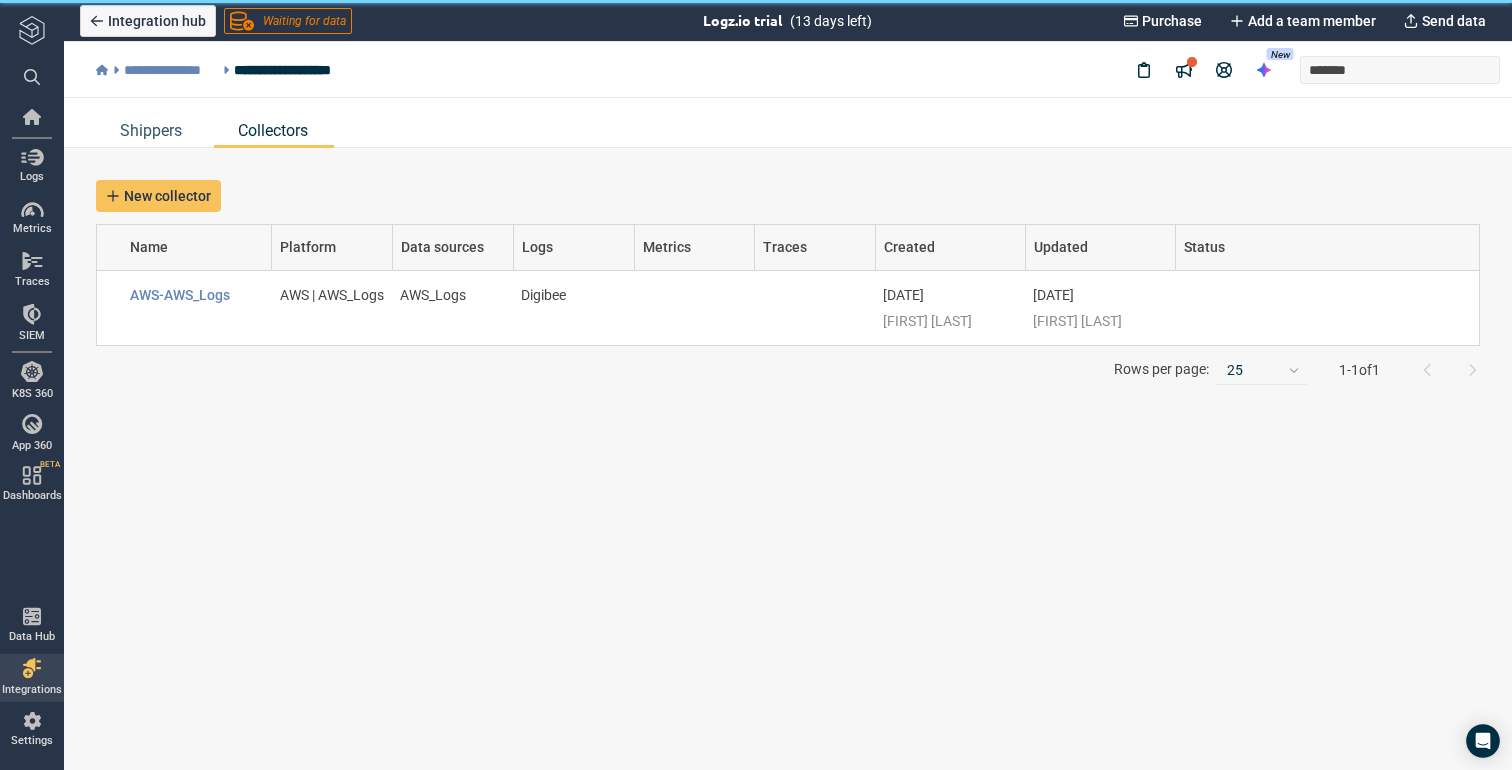 click on "New collector Name Platform Data sources Logs Metrics Traces Created Updated Status AWS-AWS_Logs AWS | AWS_Logs AWS_Logs Digibee Aug 07, 2025 Ariana Jesus Aug 07, 2025 Ariana Jesus Rows per page: 25 1 - 1  of  1" at bounding box center [788, 459] 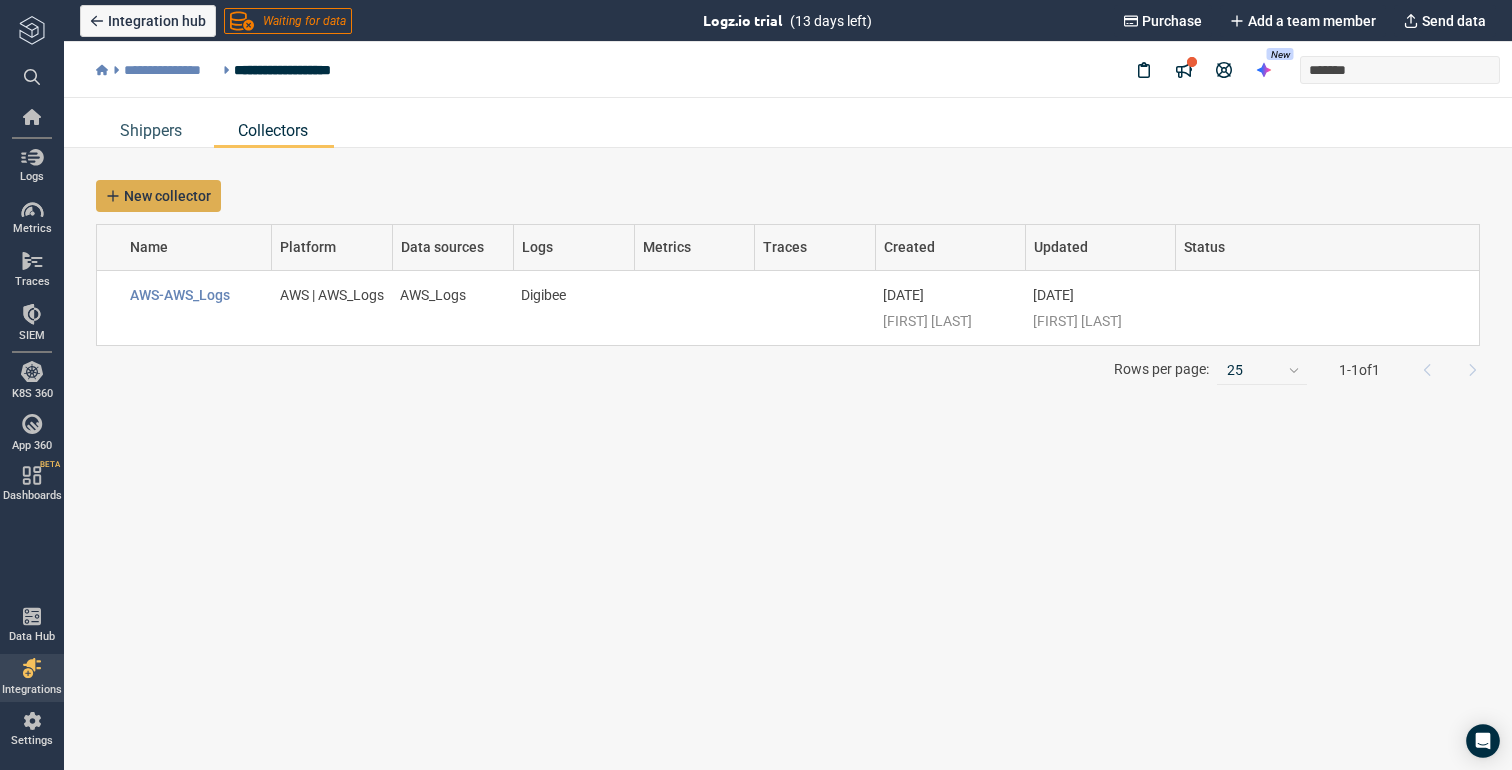 click on "New collector" at bounding box center (158, 196) 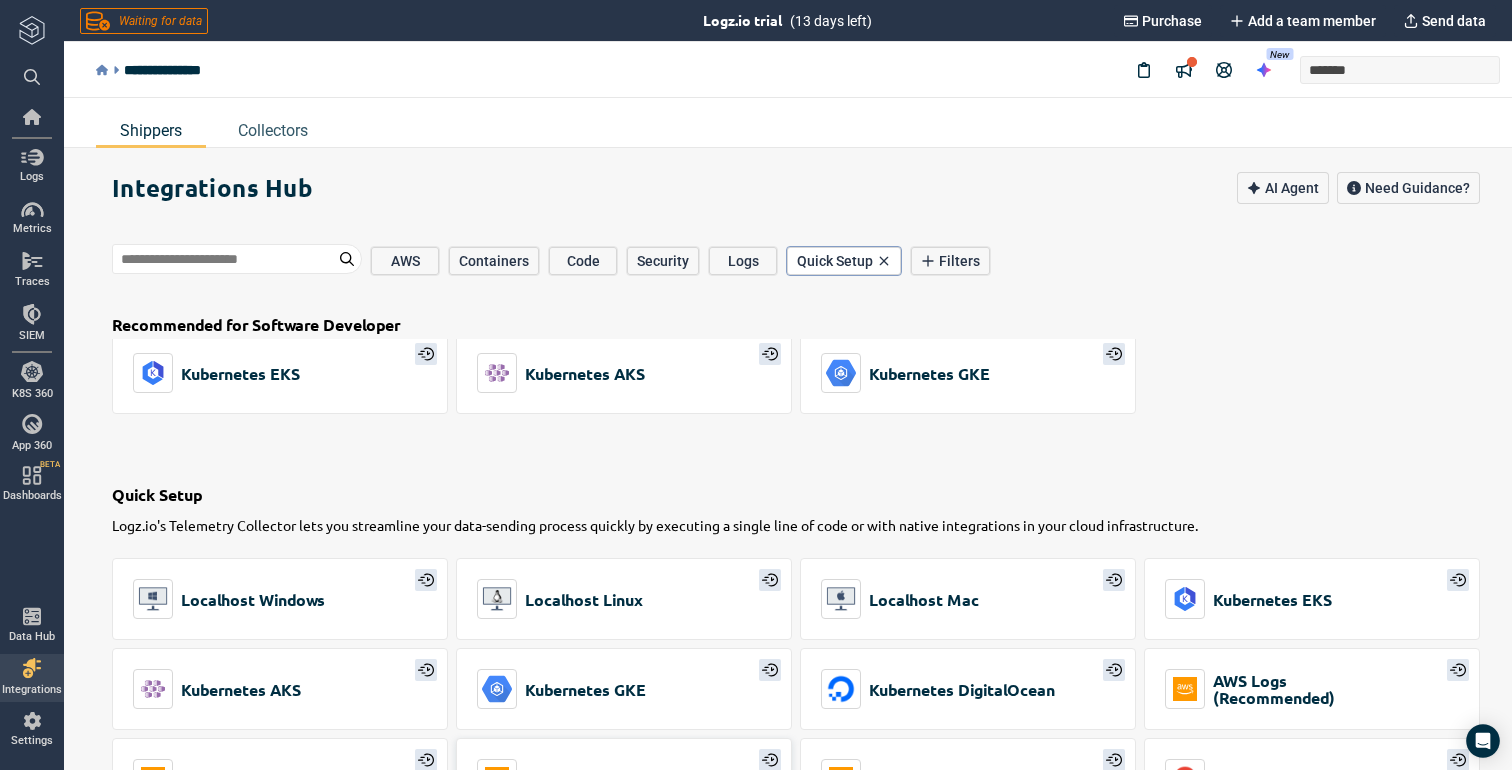 scroll, scrollTop: 0, scrollLeft: 0, axis: both 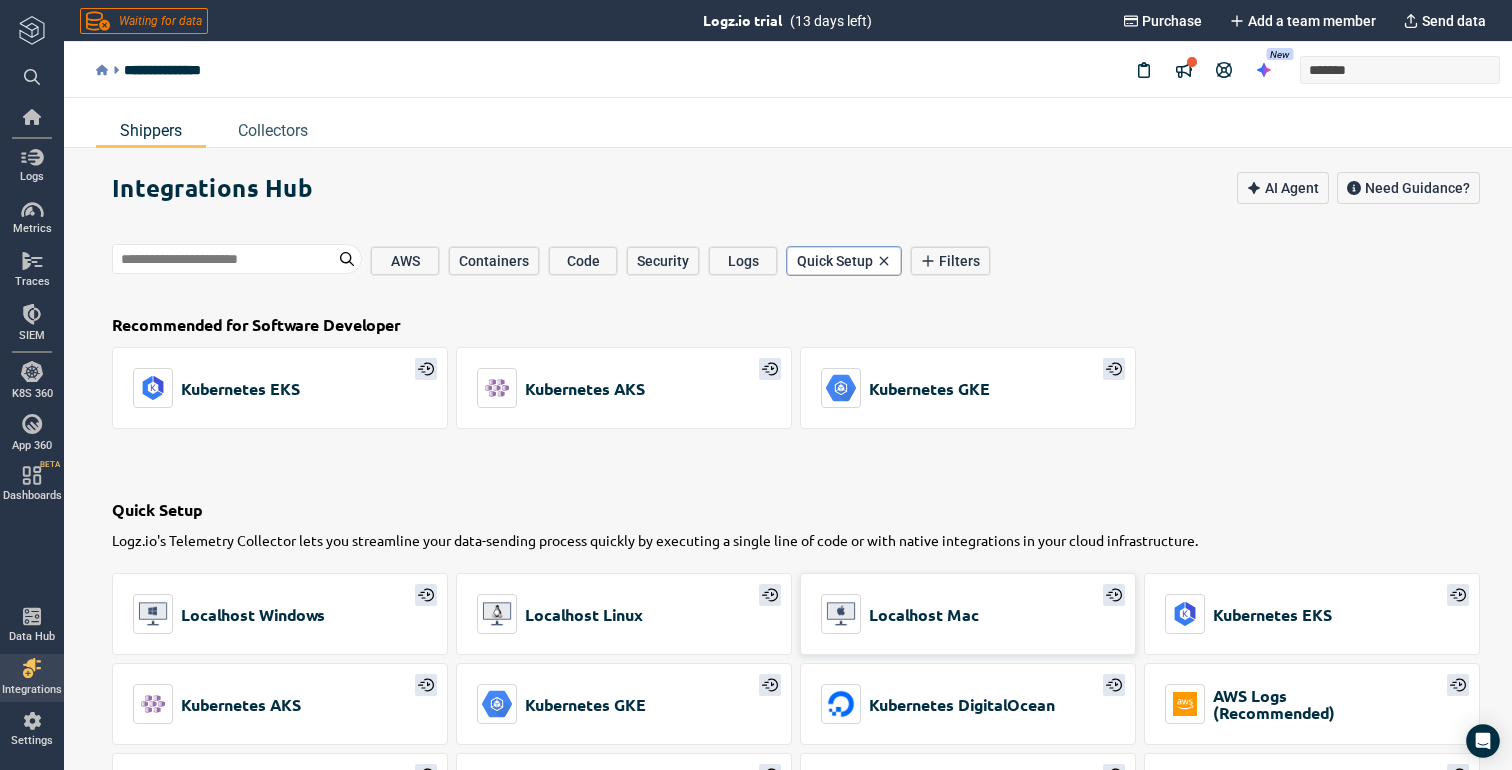 click on "Localhost Mac" at bounding box center [900, 614] 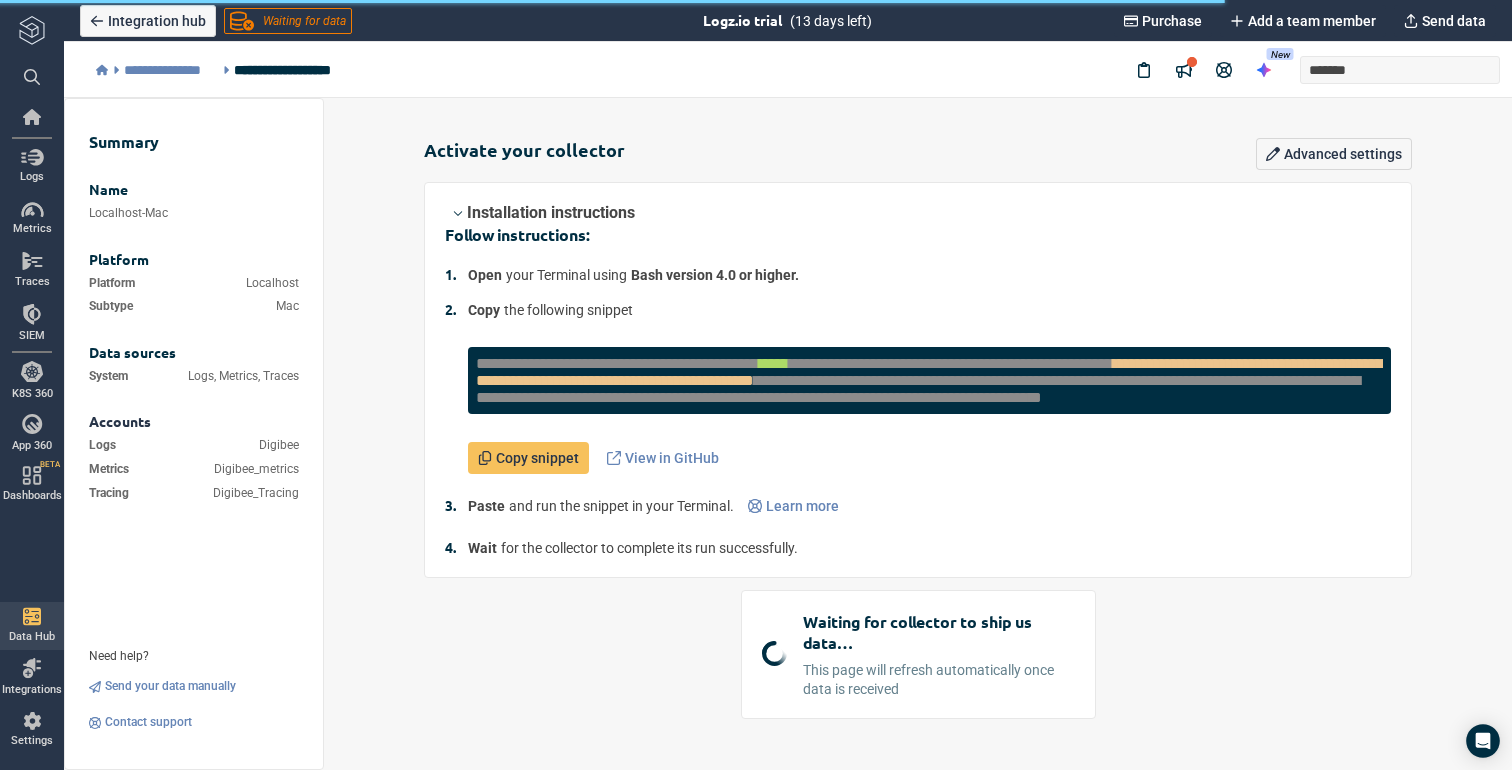 type on "*" 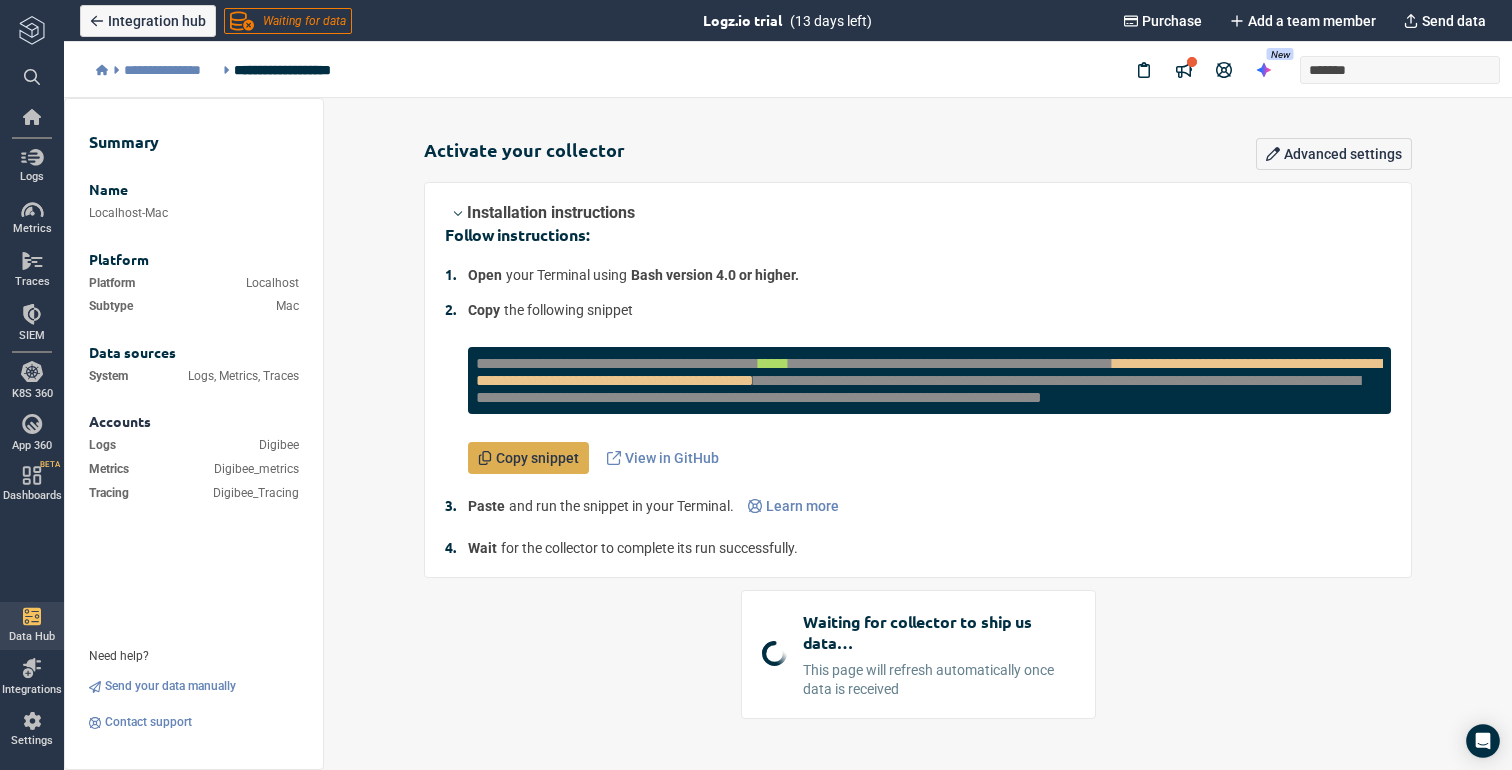 click on "Copy snippet" at bounding box center (537, 458) 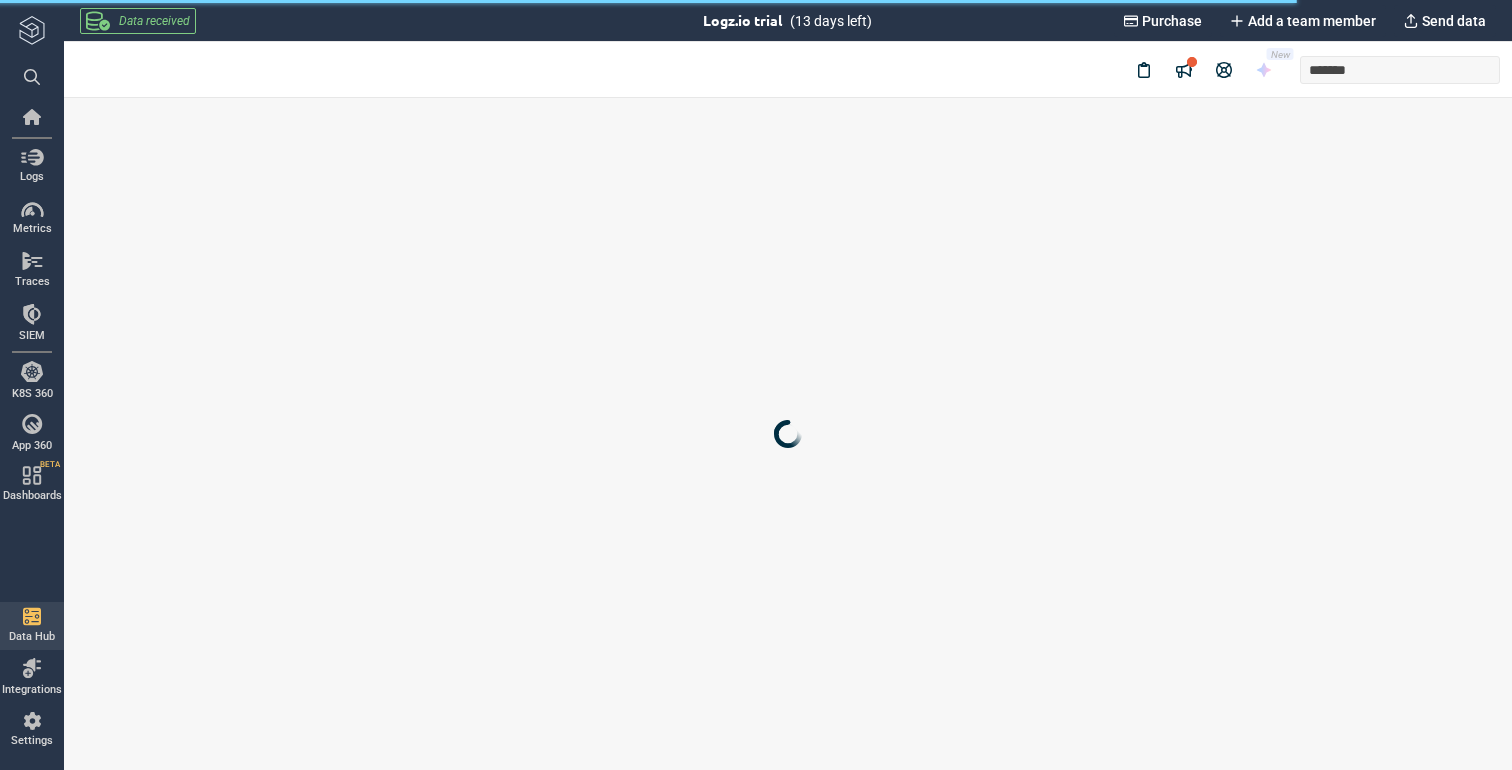 scroll, scrollTop: 0, scrollLeft: 0, axis: both 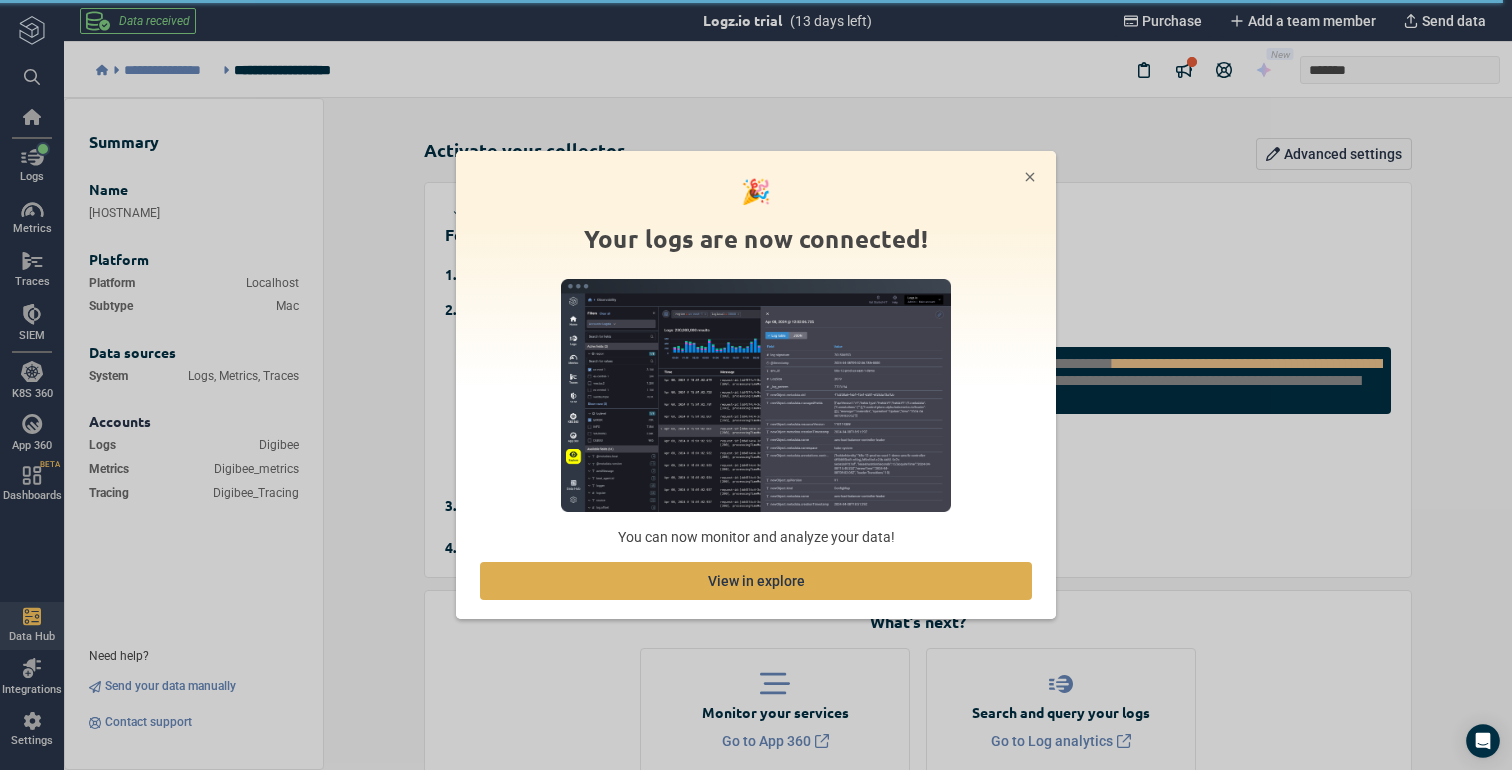 click on "View in explore" at bounding box center [756, 581] 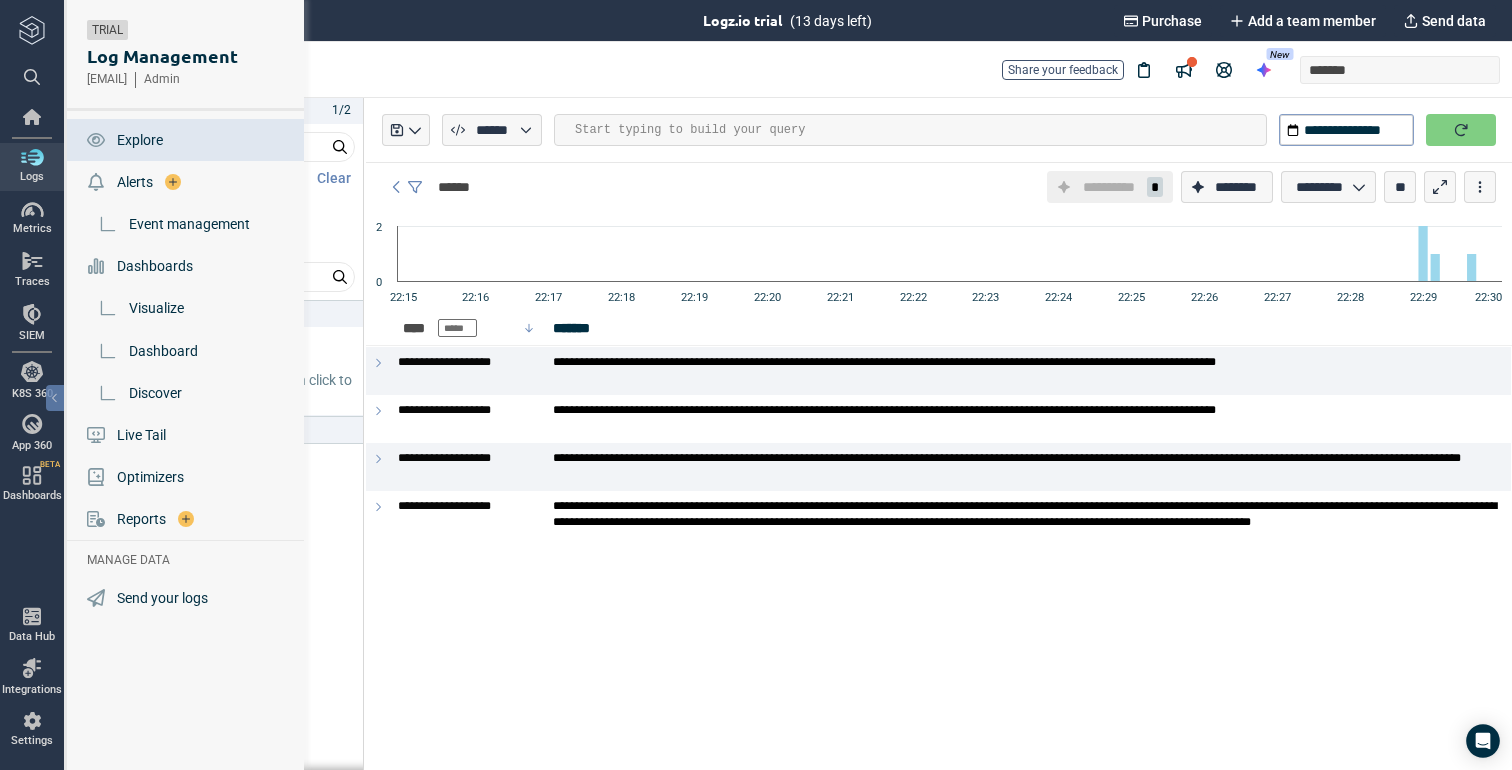 click on "Logs" at bounding box center (32, 167) 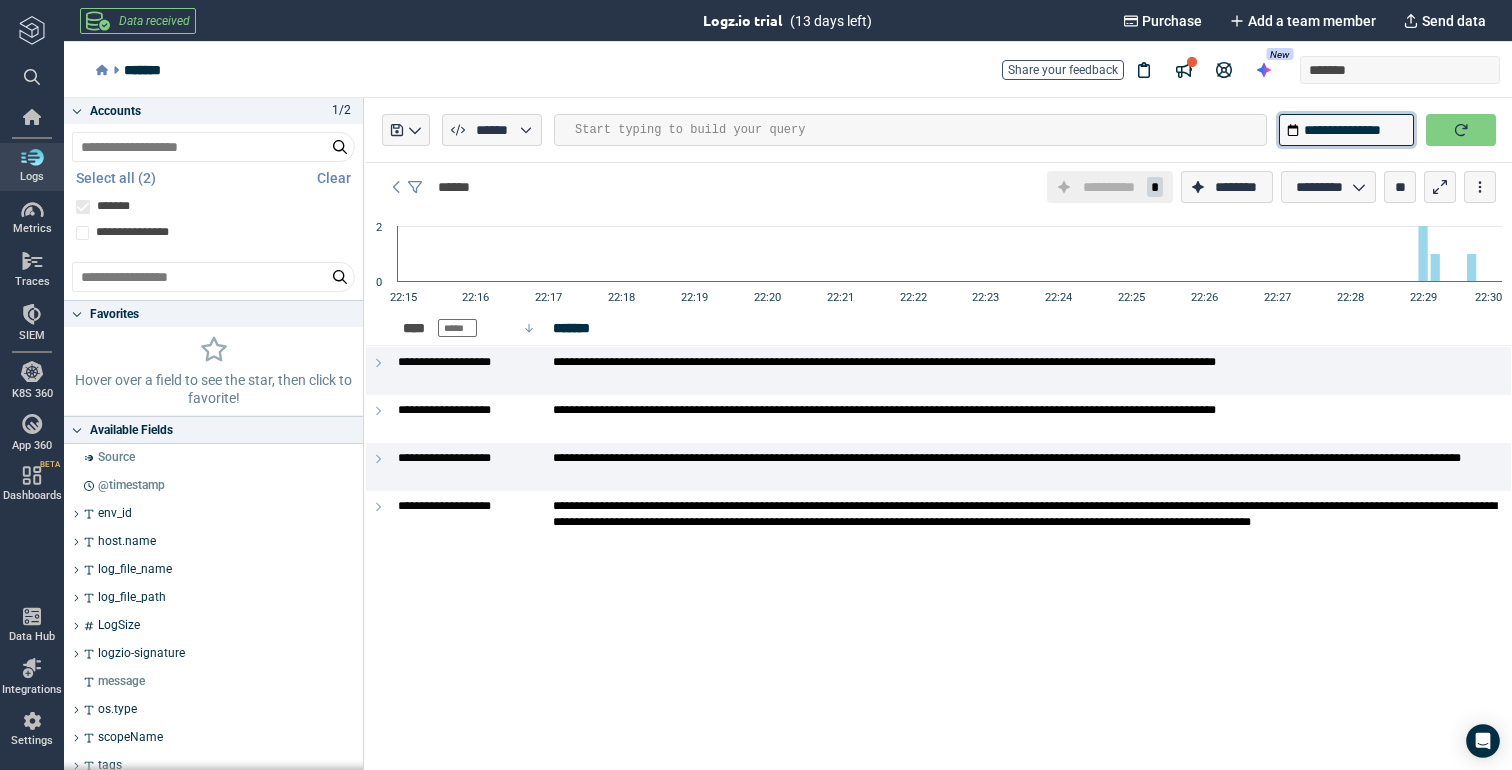 click on "**********" at bounding box center [1346, 130] 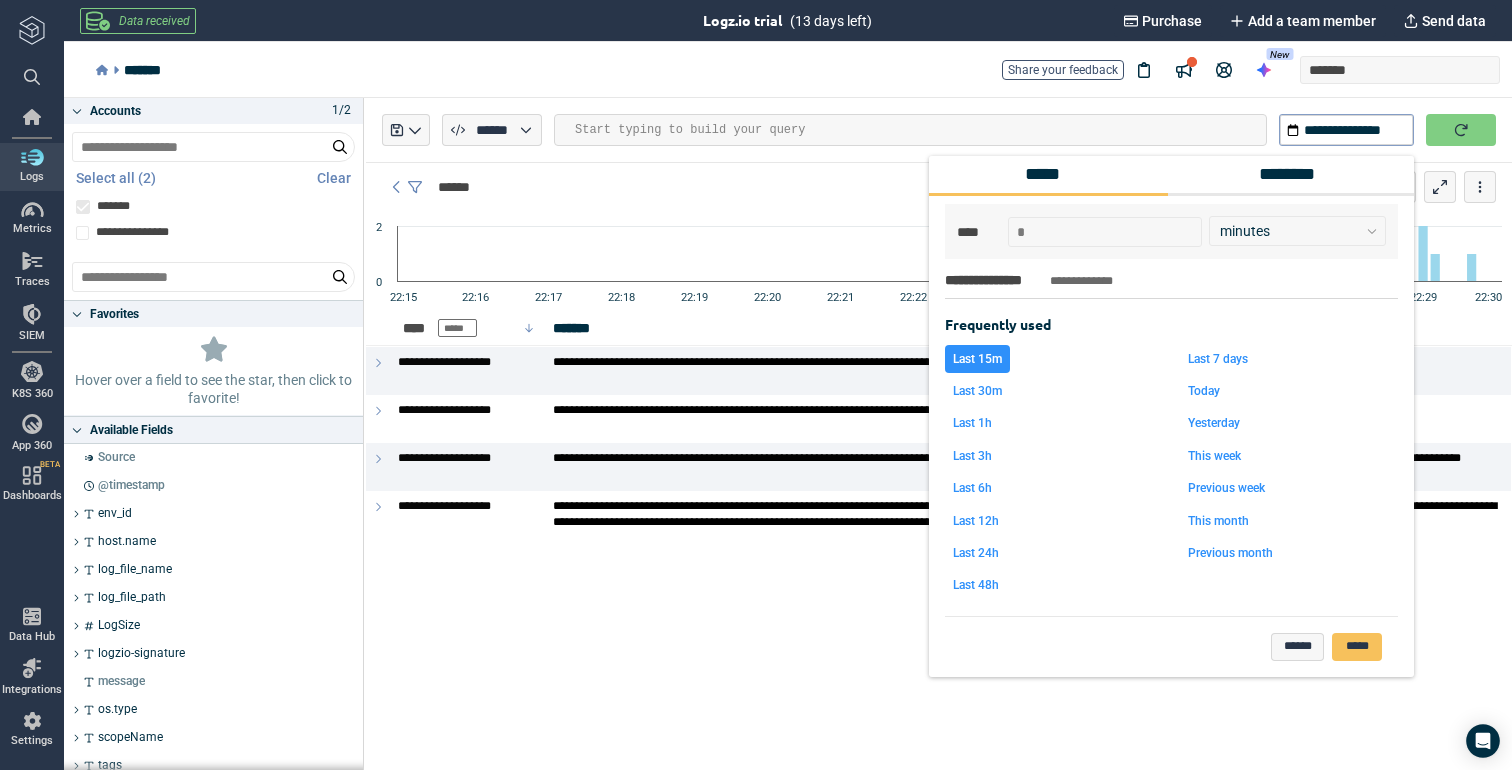 click on "********" at bounding box center (1295, 174) 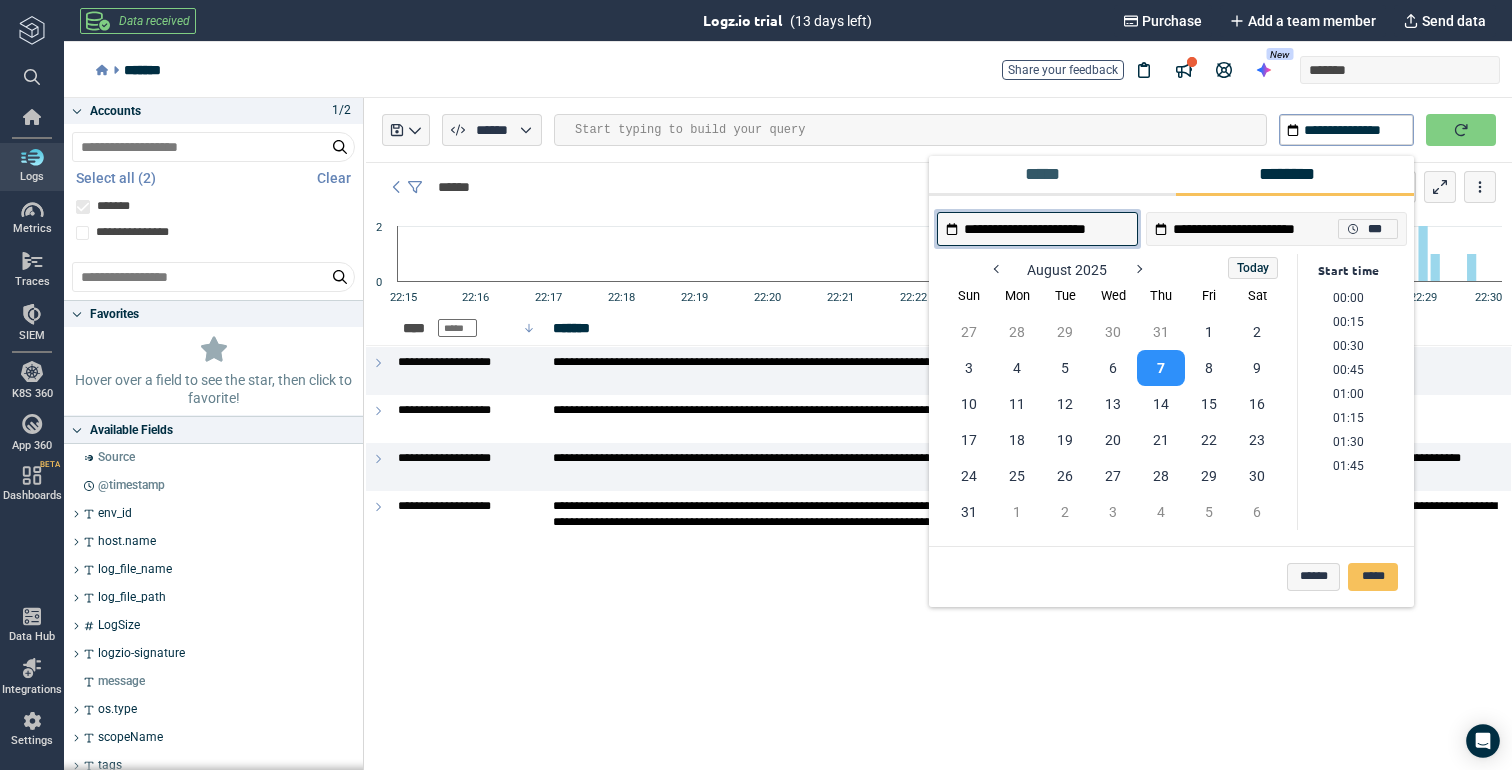 scroll, scrollTop: 2024, scrollLeft: 0, axis: vertical 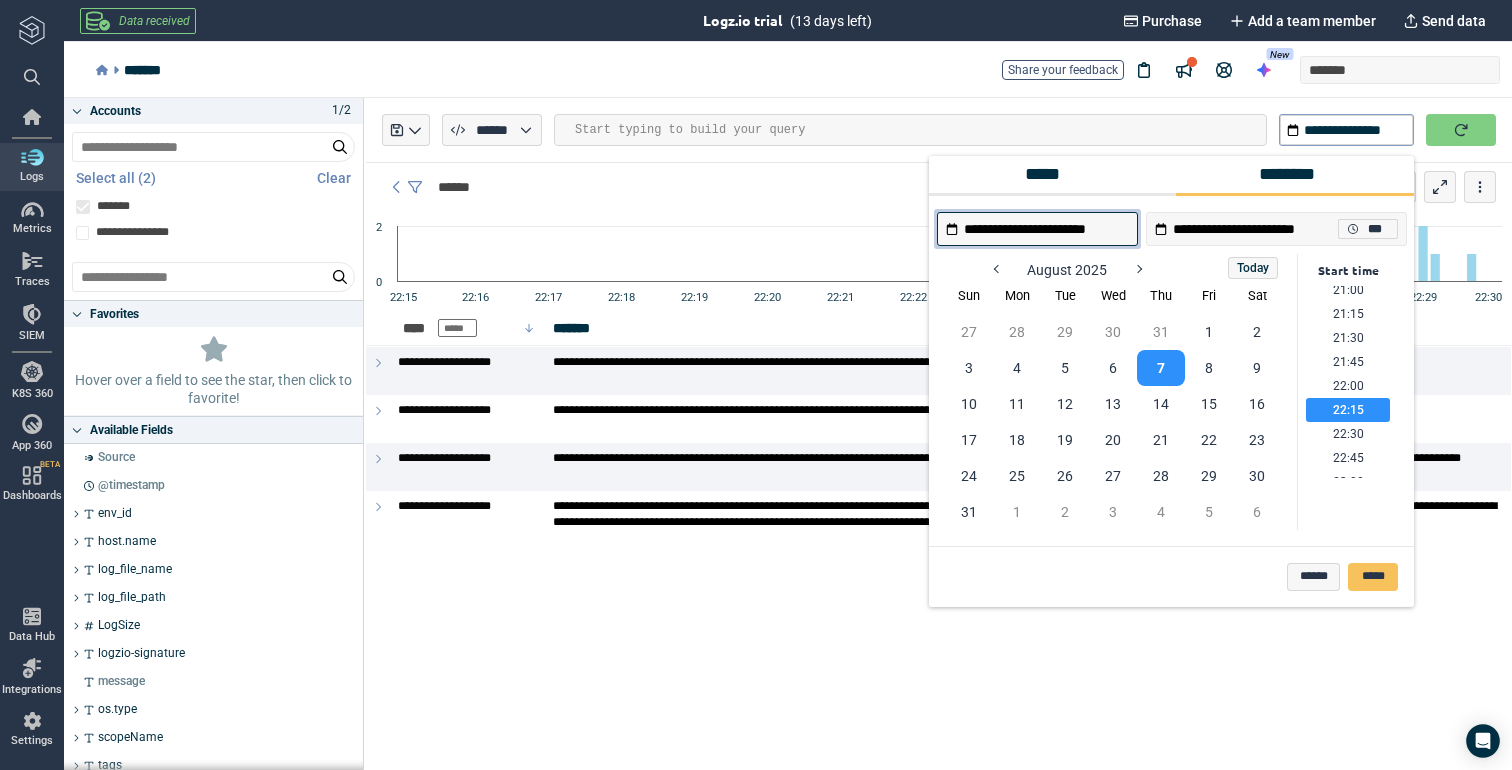 click on "*****" at bounding box center [1048, 174] 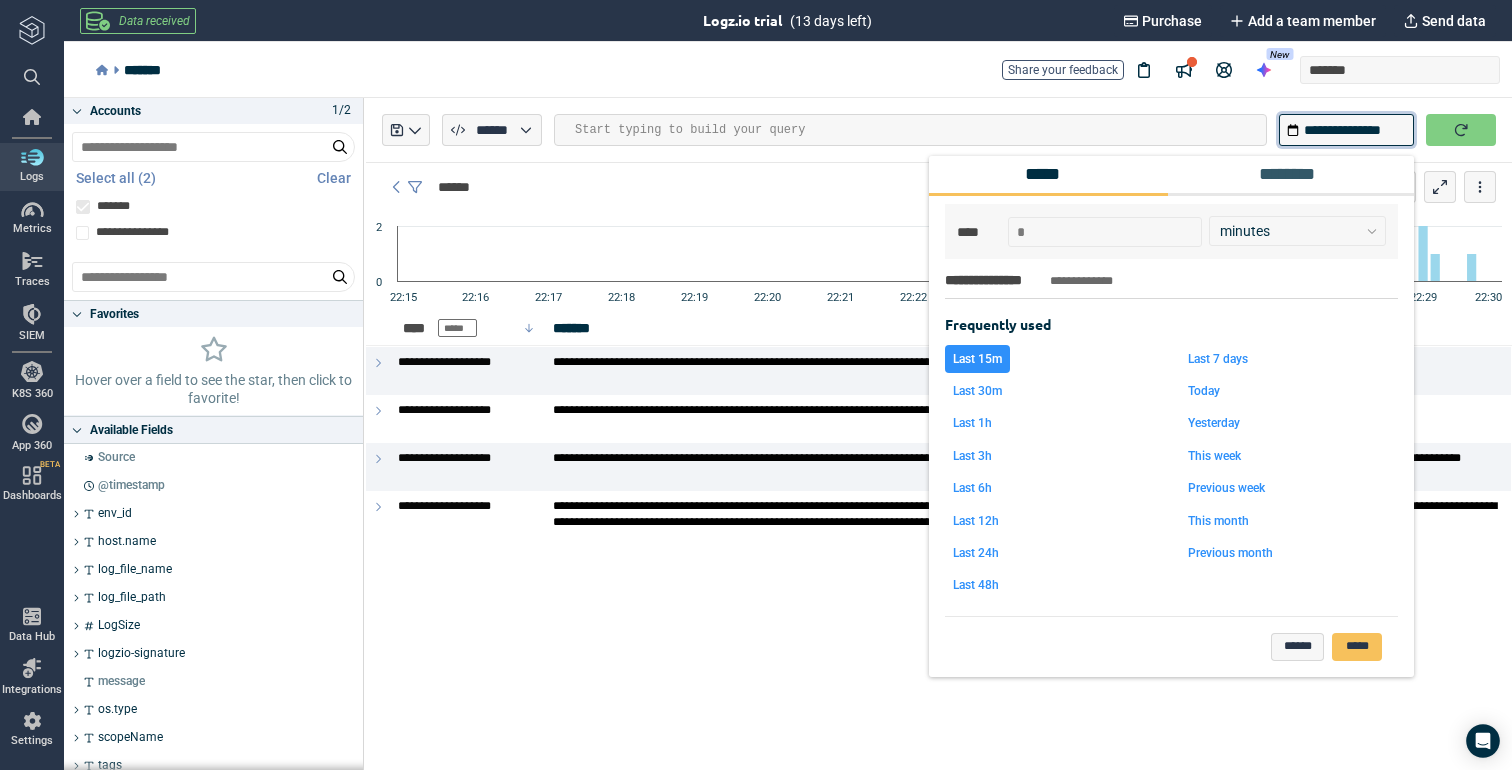 click on "**********" at bounding box center (1346, 130) 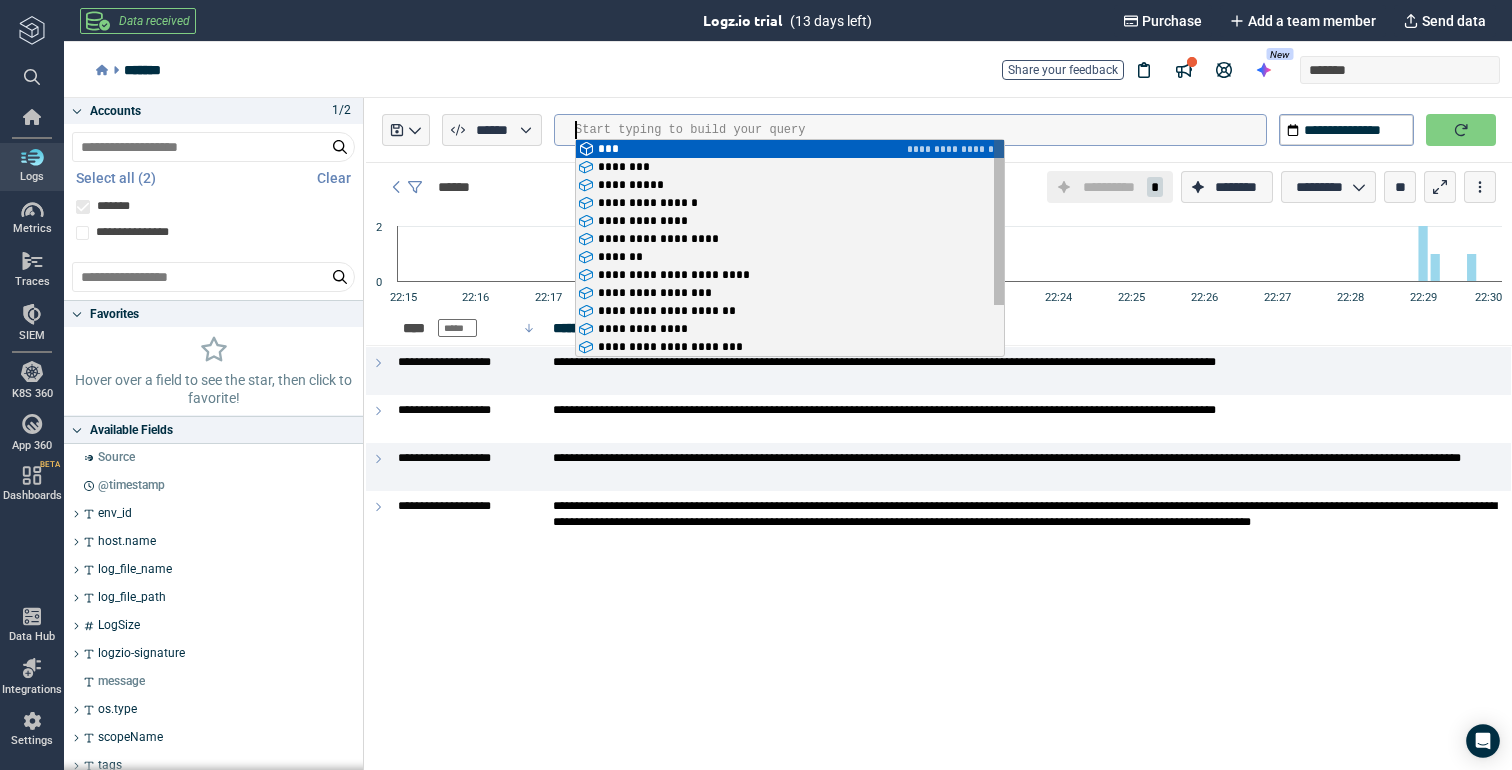 click at bounding box center (920, 130) 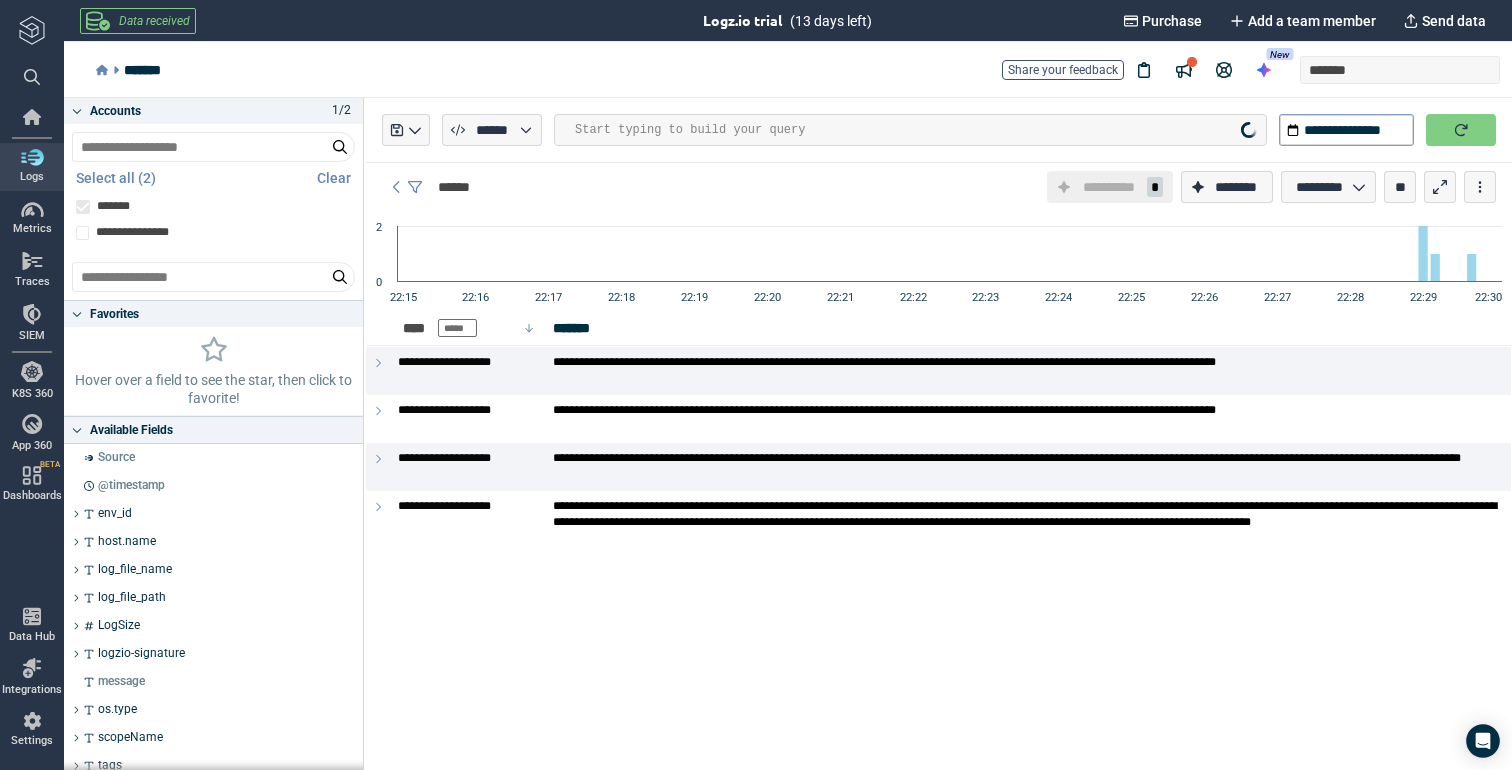 click on "Start typing to build your query Insert (Tab) Show More (⌃Space)" at bounding box center [910, 130] 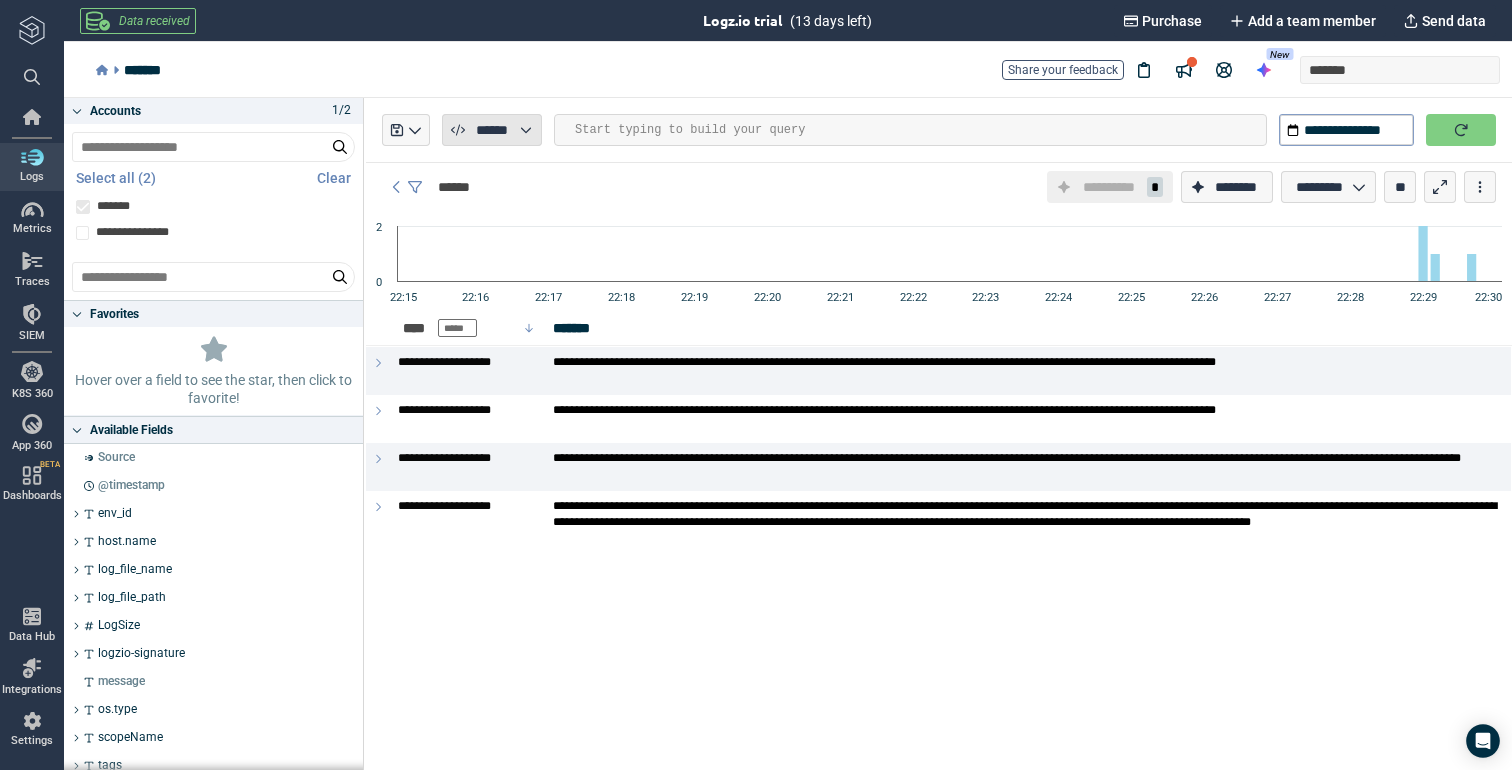 click on "******" at bounding box center (491, 130) 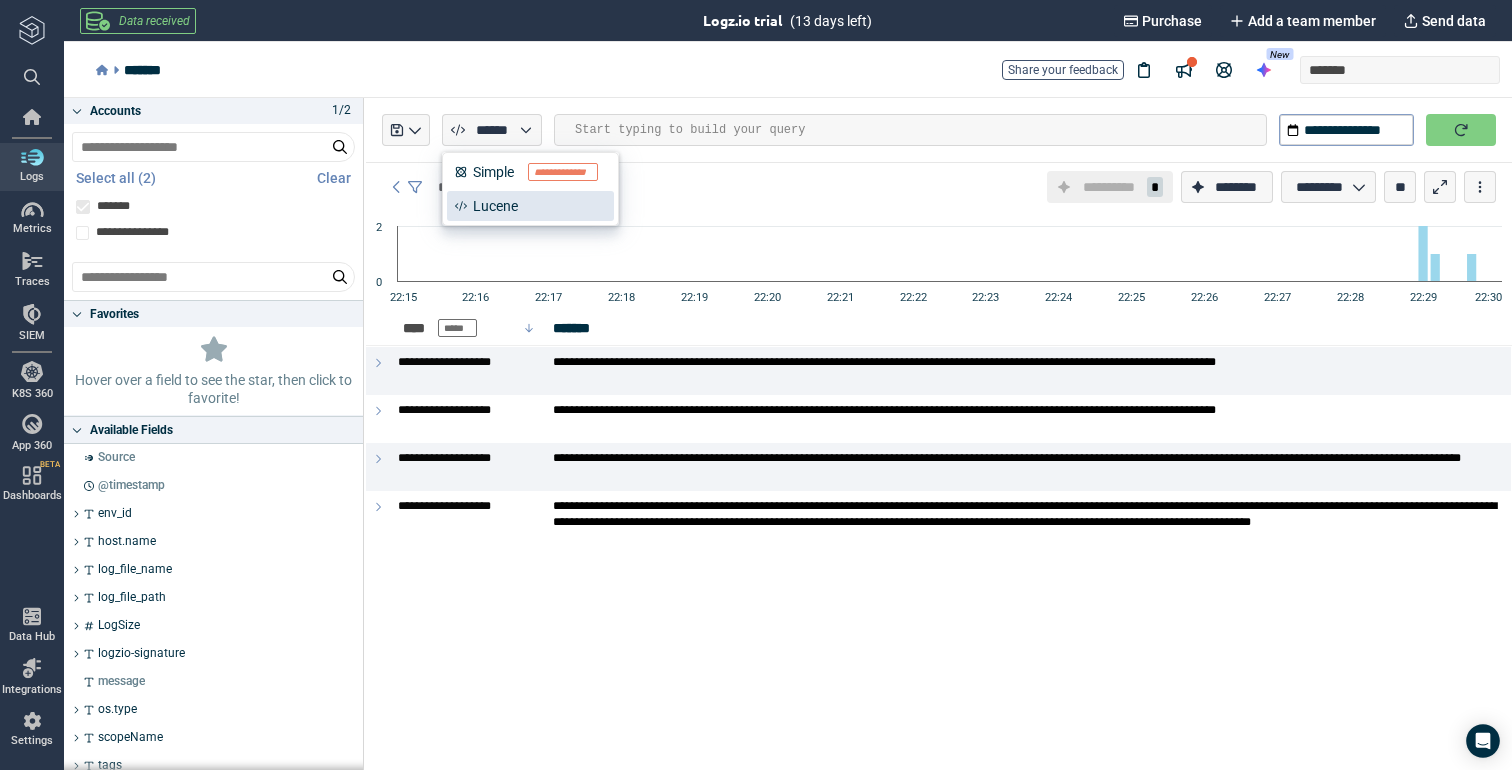 click on "******* Share your feedback New *******" at bounding box center (798, 70) 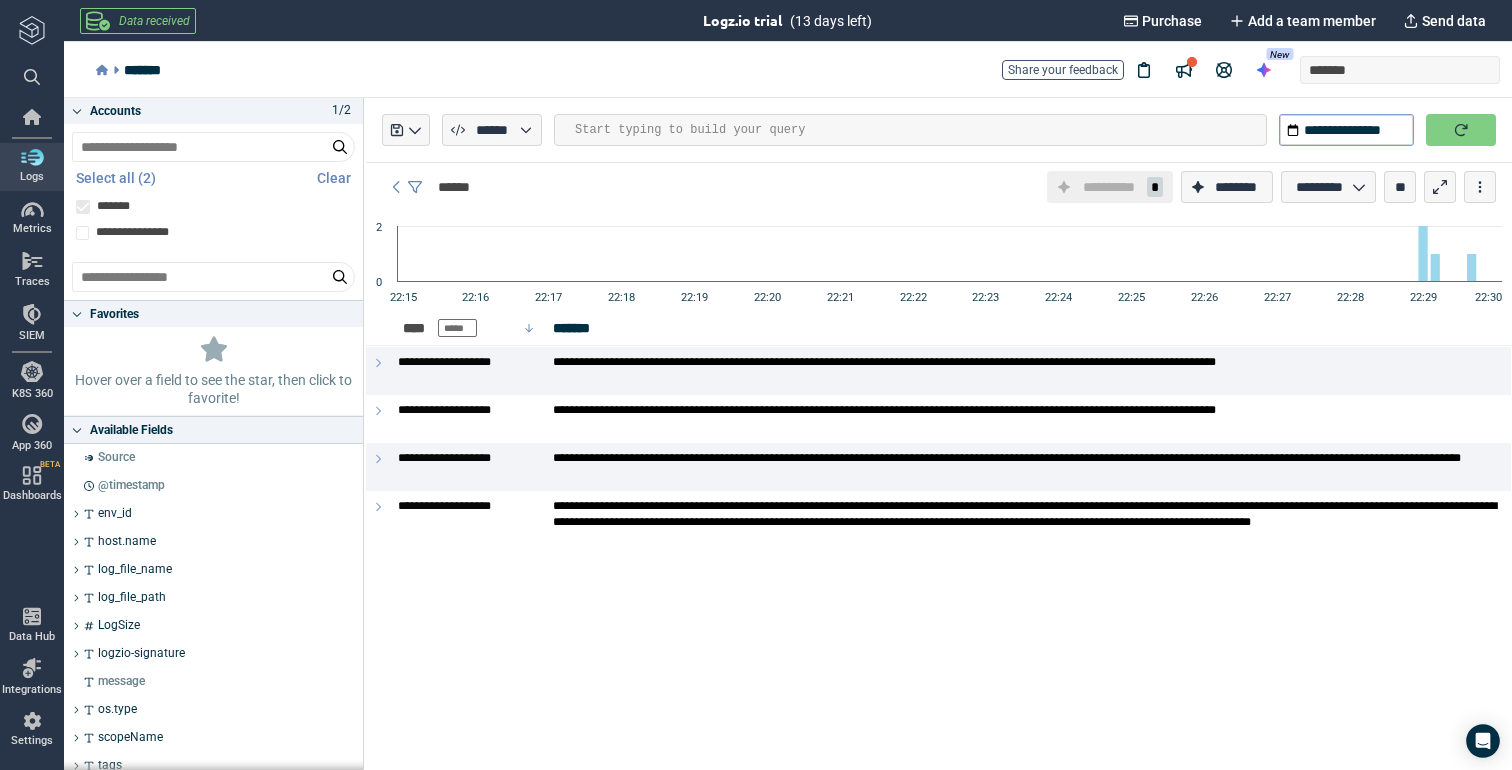 click on "**********" at bounding box center (939, 130) 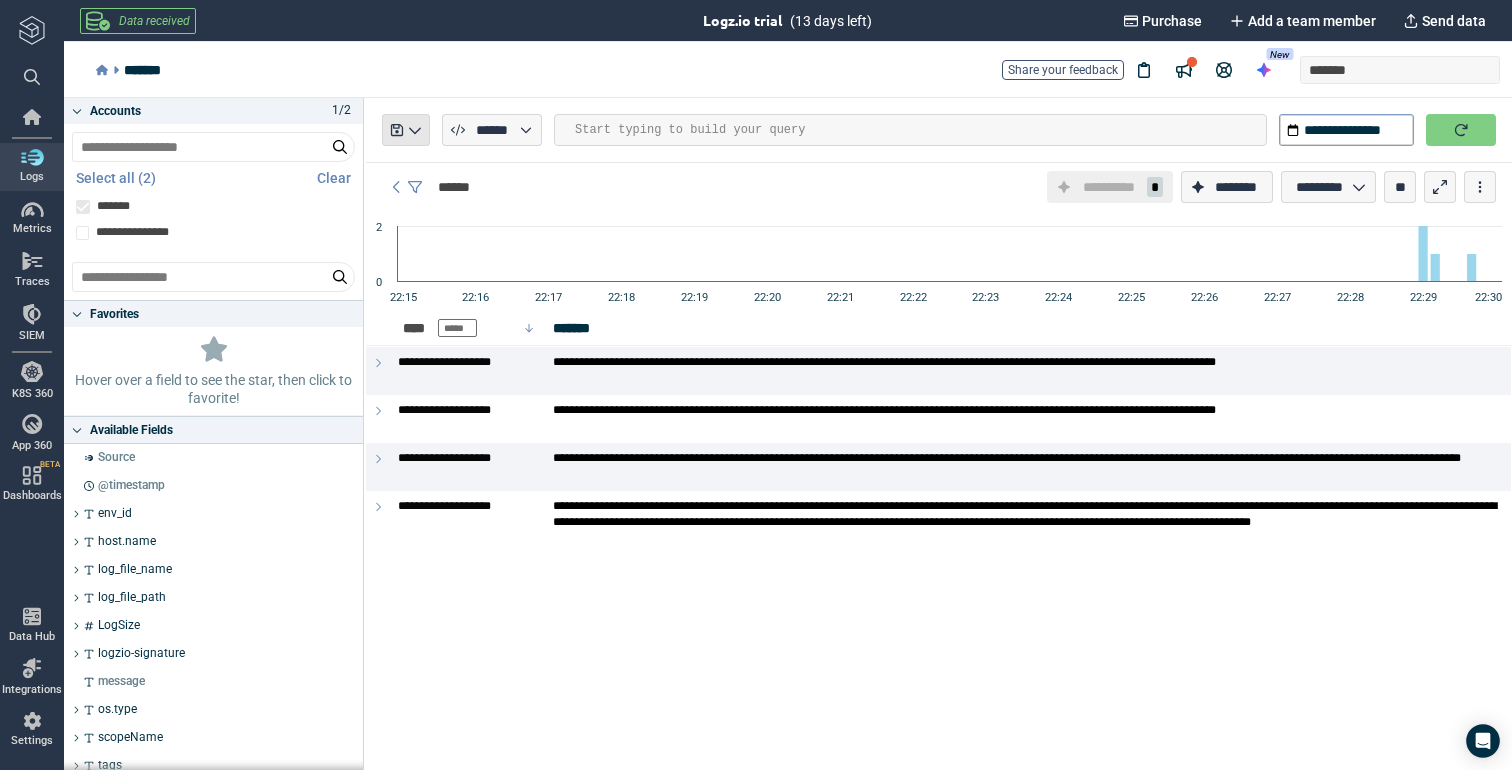 click 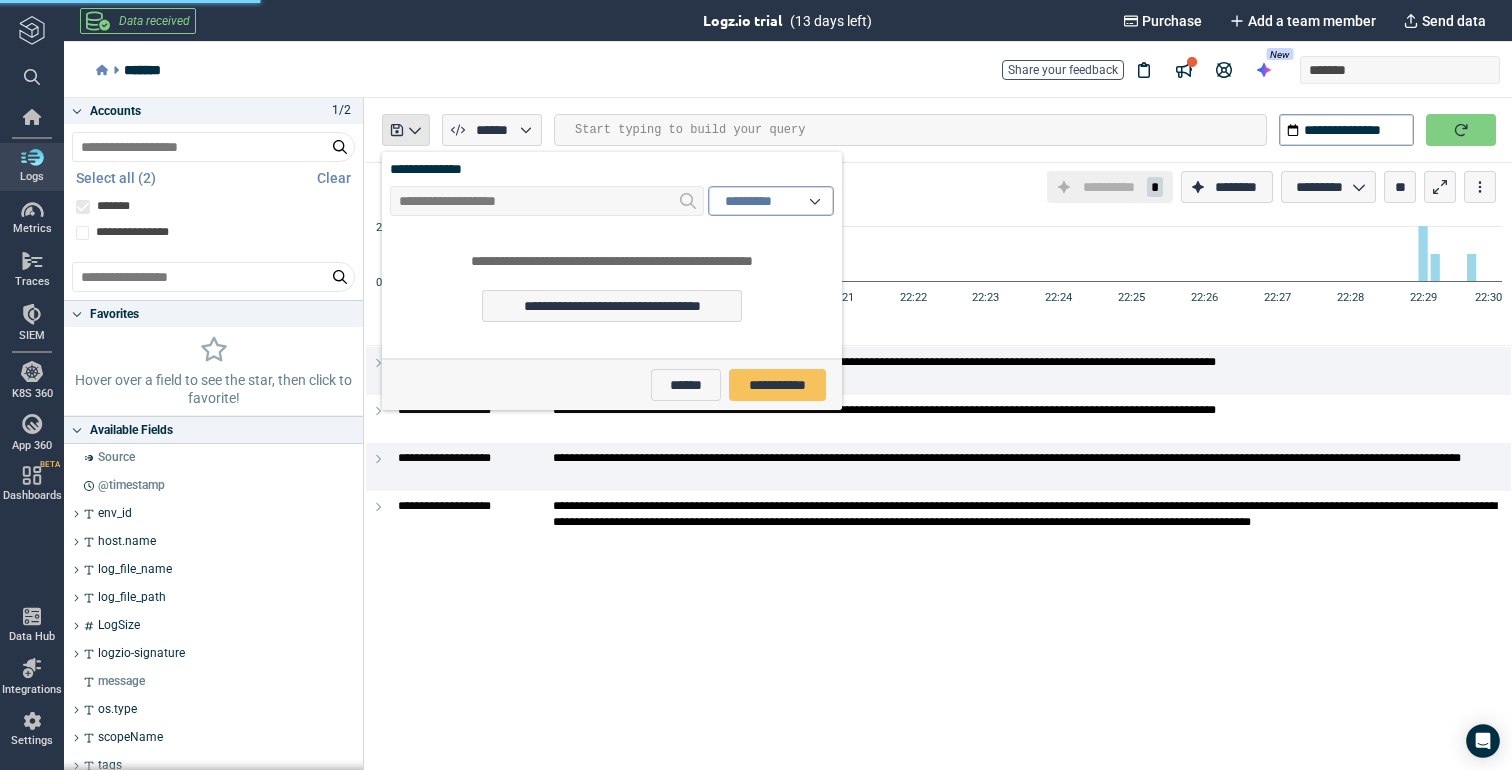 click 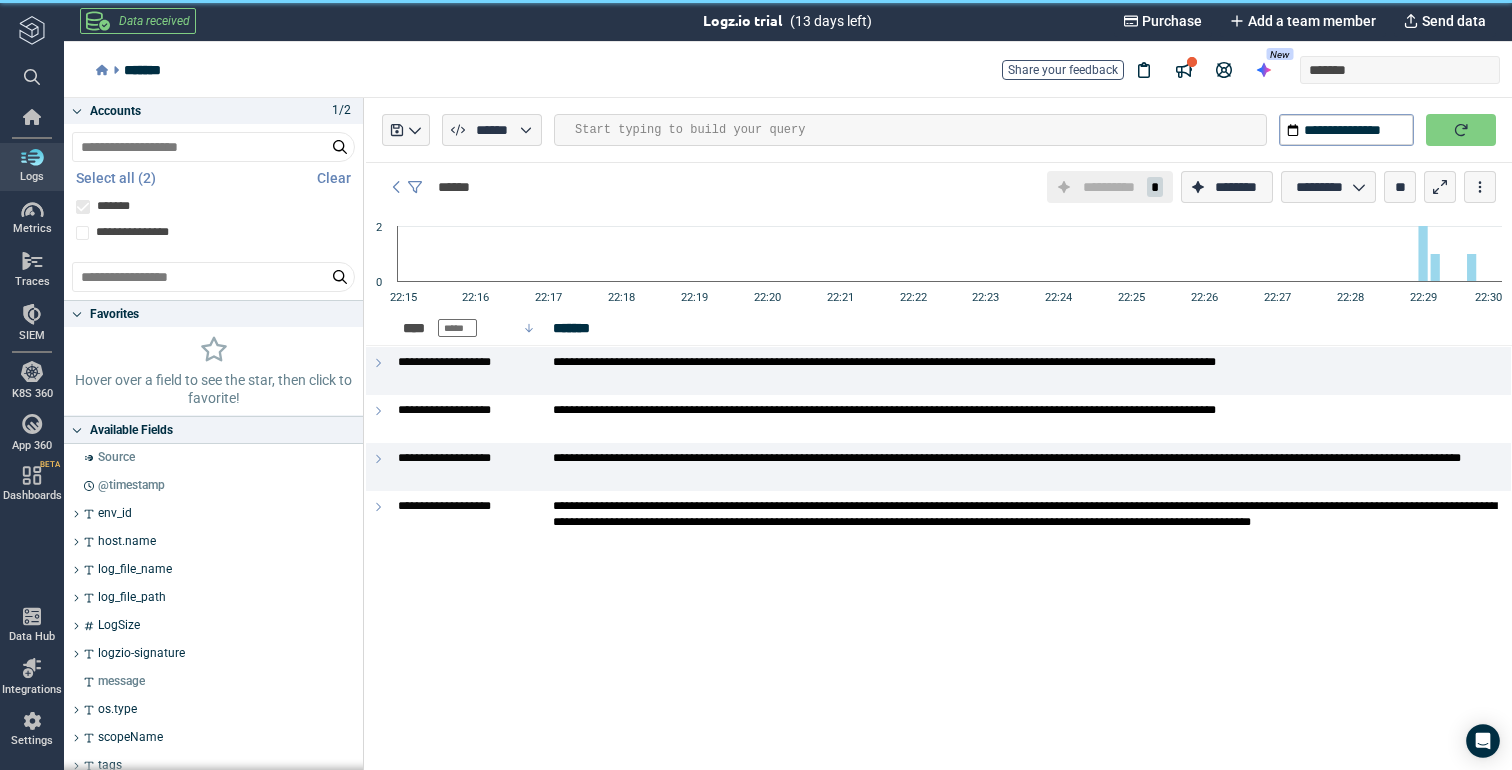 click on "******* Share your feedback New *******" at bounding box center (798, 70) 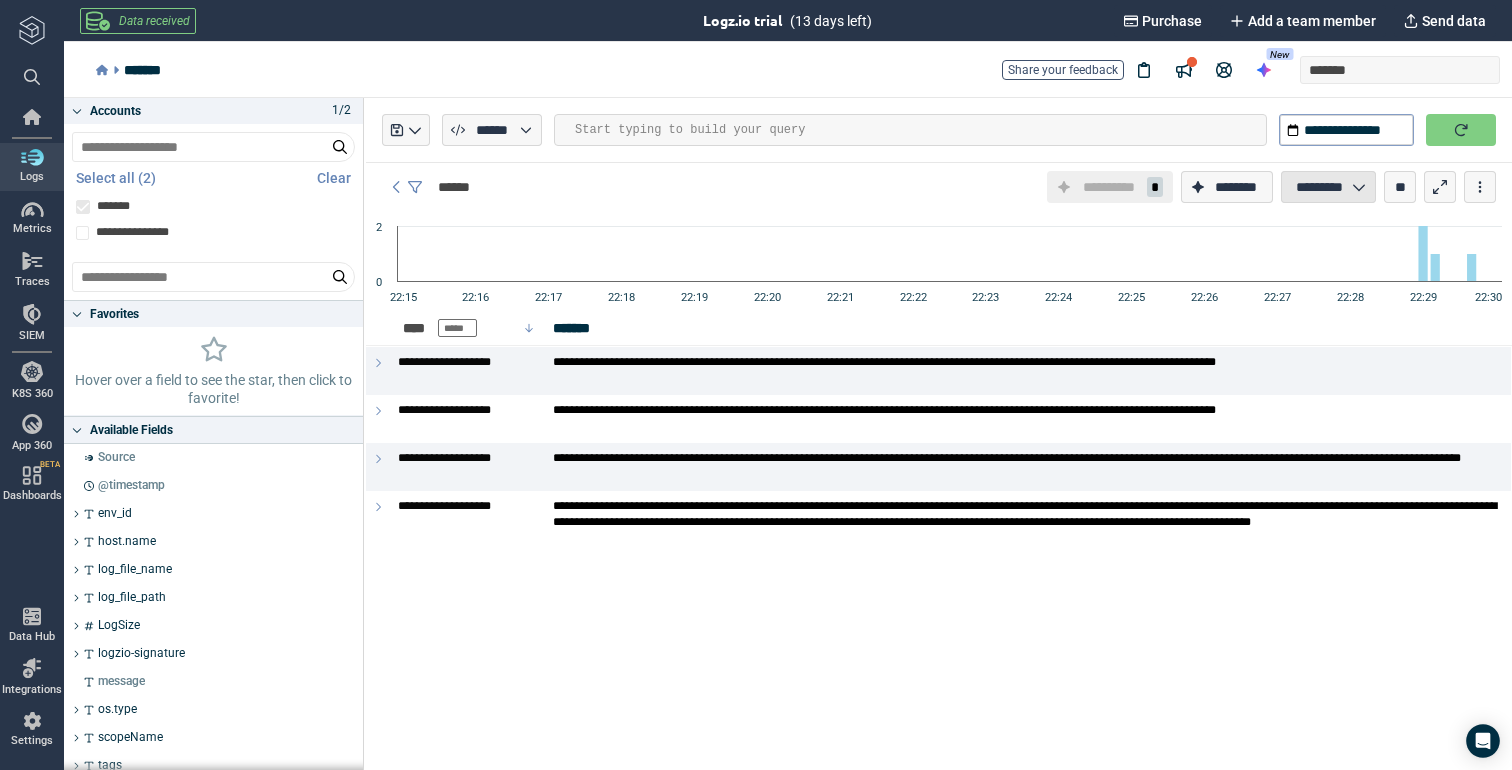 click 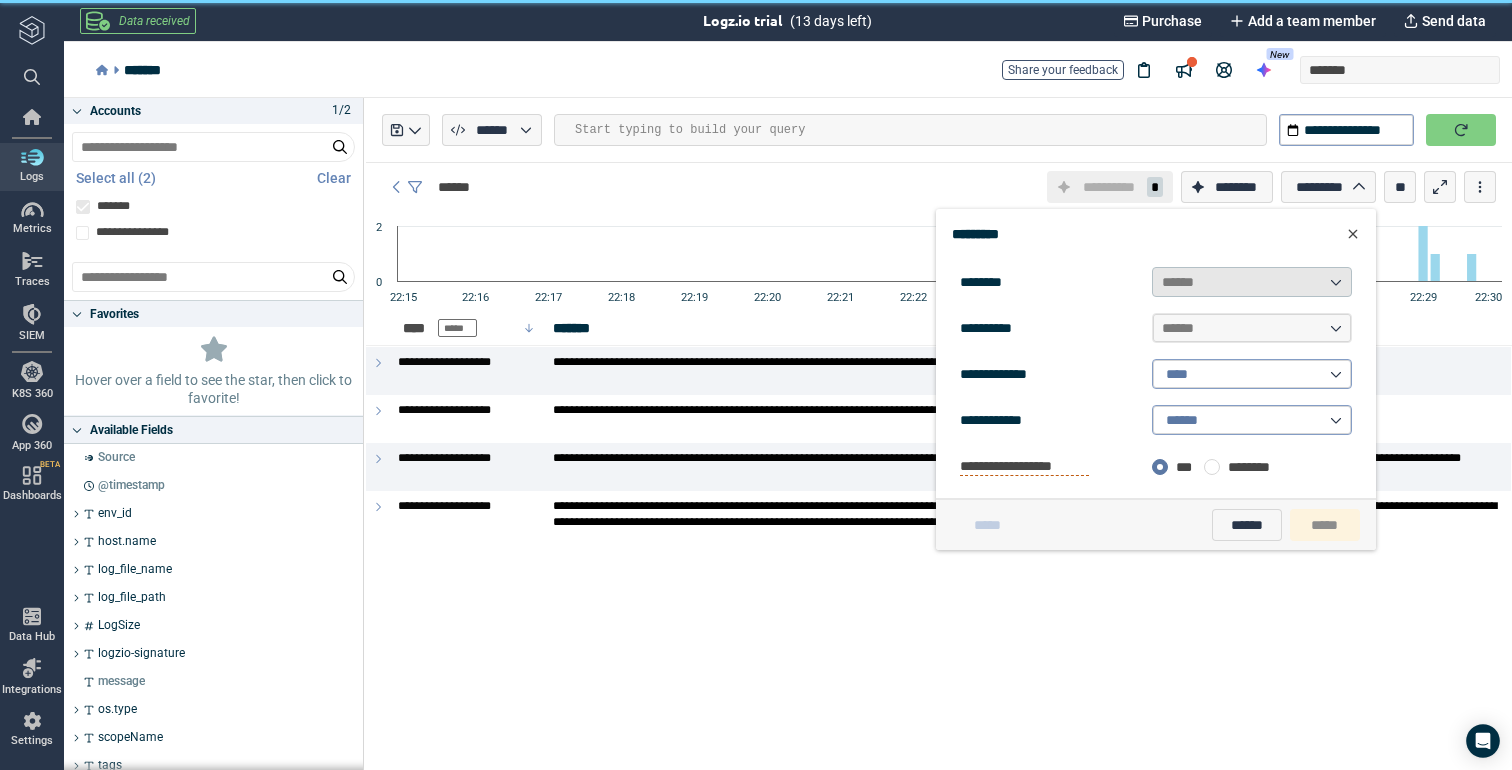 click on "******" at bounding box center (1252, 282) 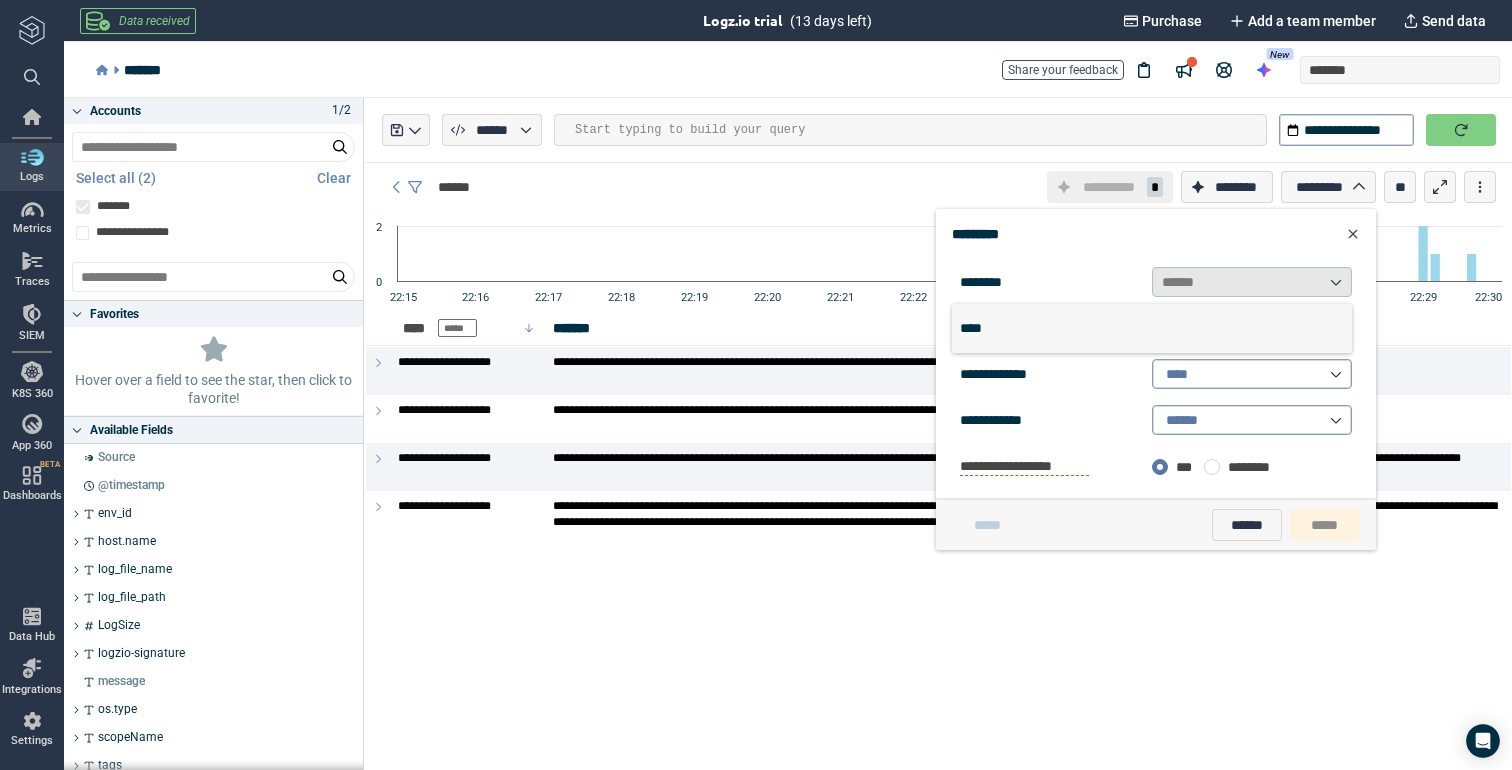 click on "******" at bounding box center [1252, 282] 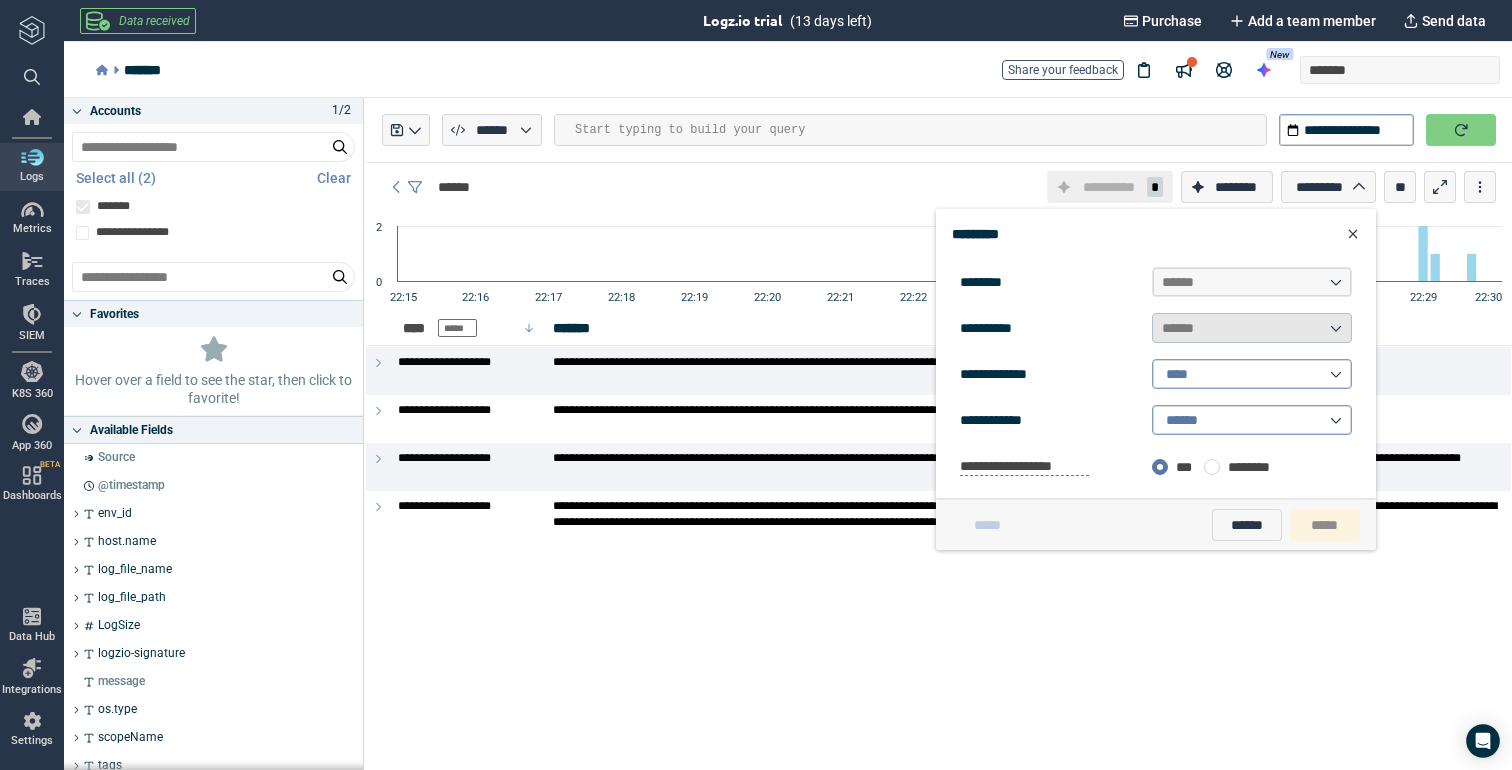 click on "******" at bounding box center [1252, 328] 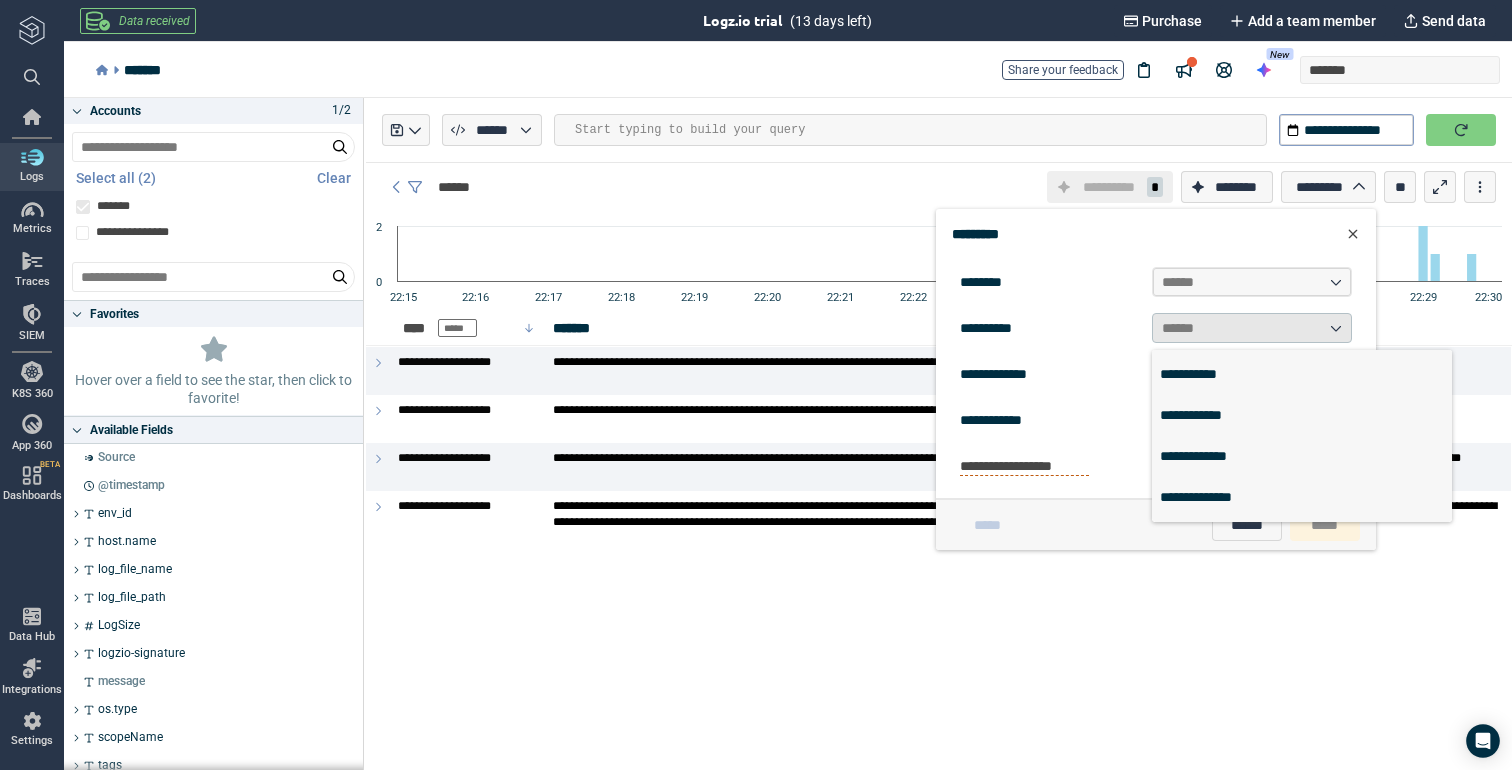 click on "******" at bounding box center [1252, 328] 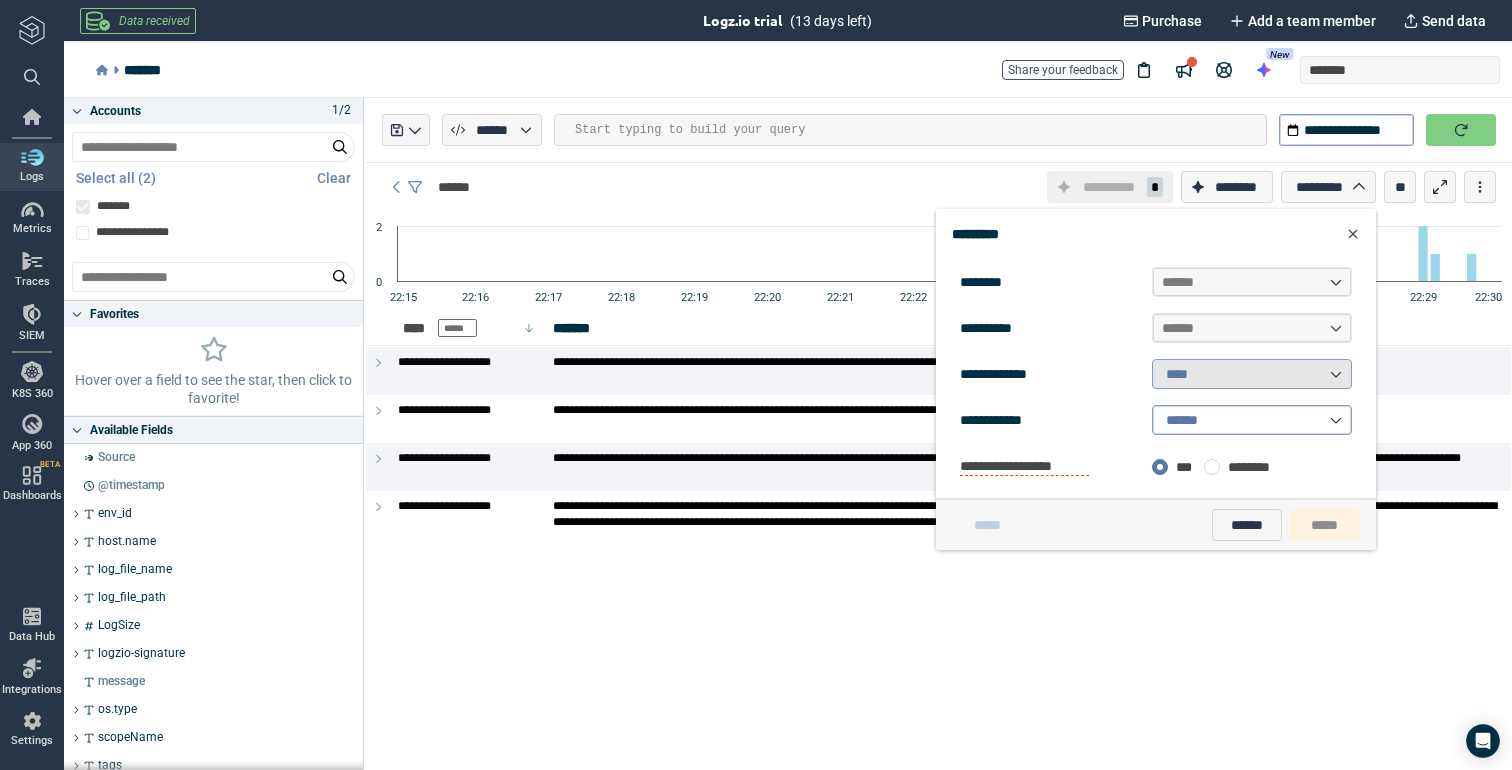 click on "****" at bounding box center (1252, 374) 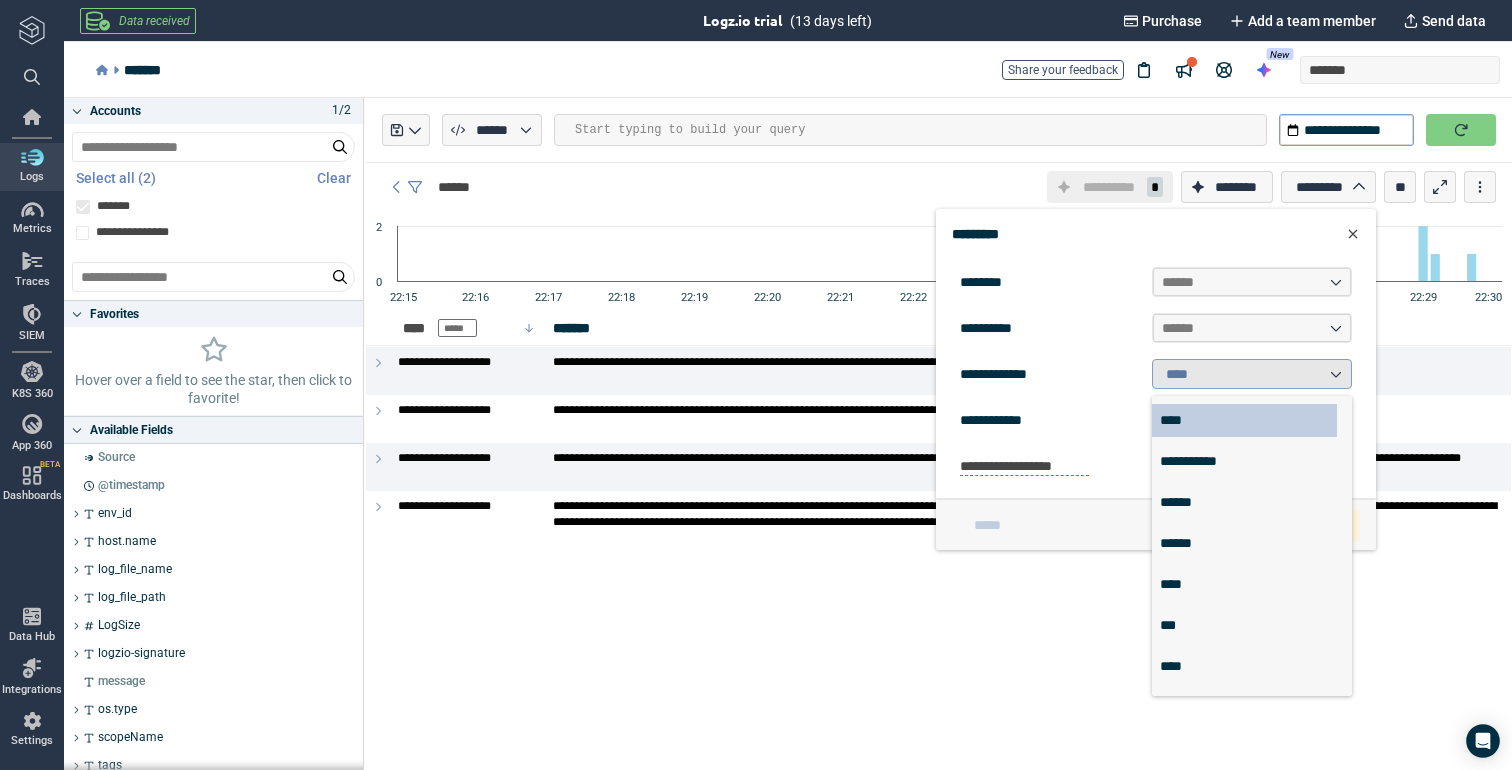 click on "****" at bounding box center (1252, 374) 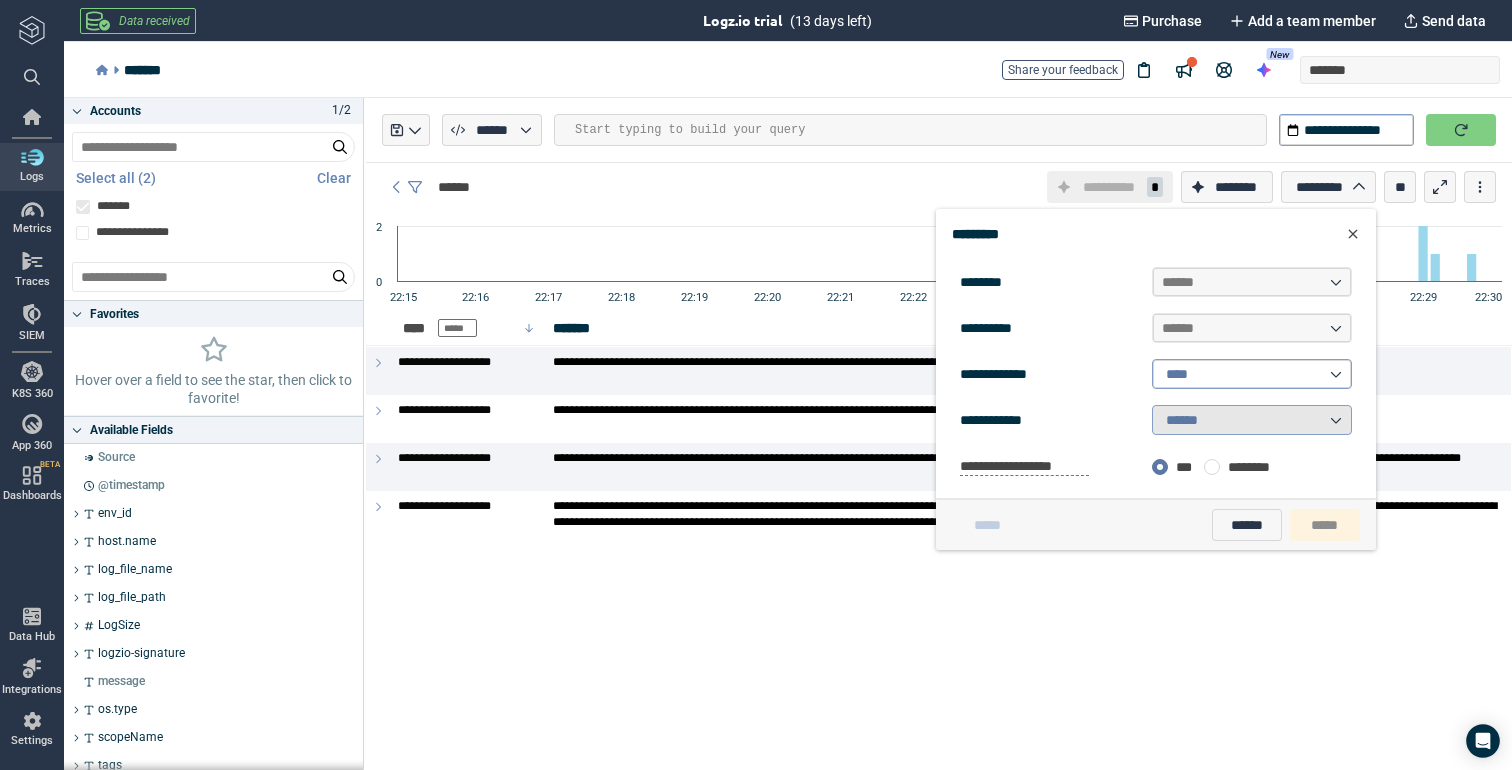 click on "******" at bounding box center [1252, 420] 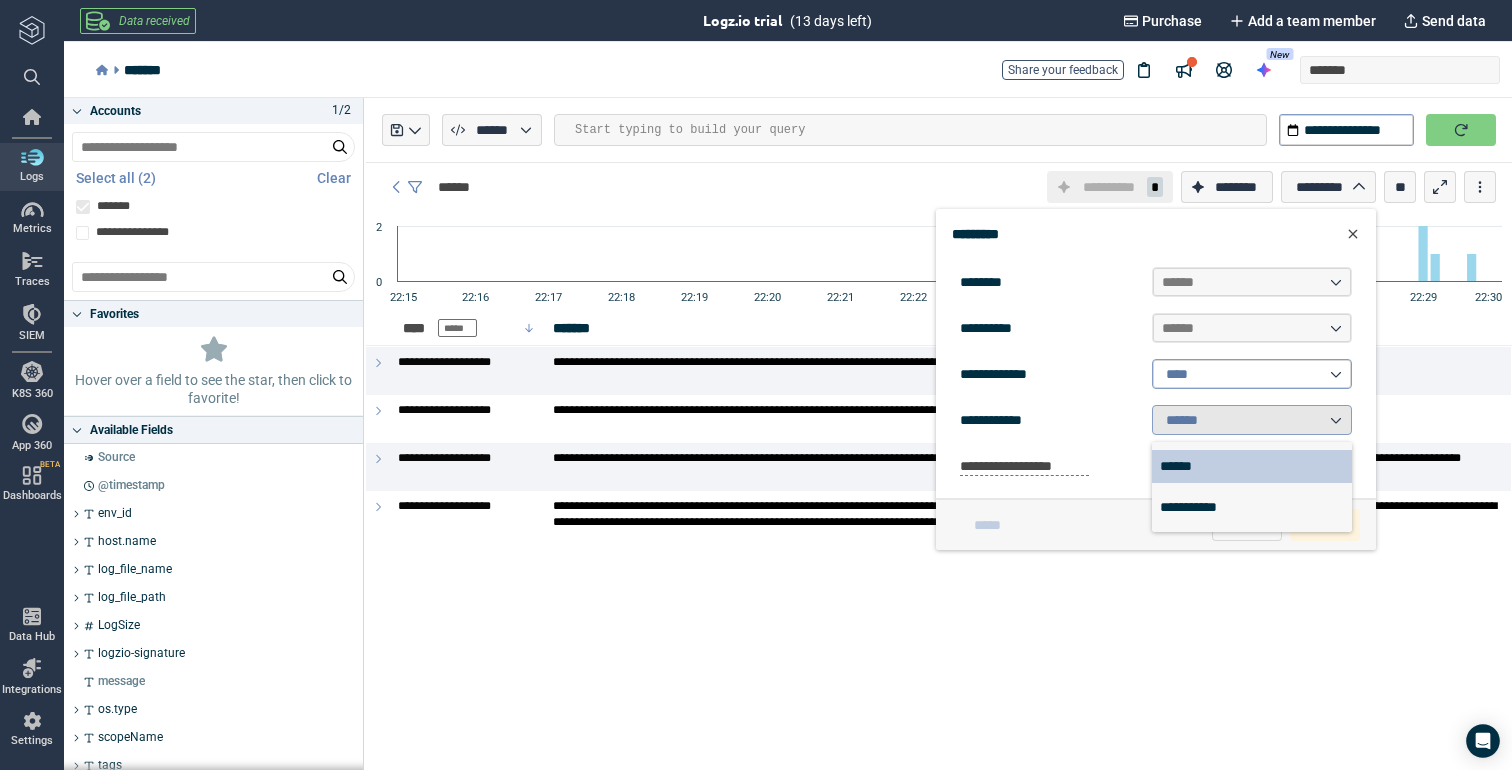 click on "******" at bounding box center (1252, 420) 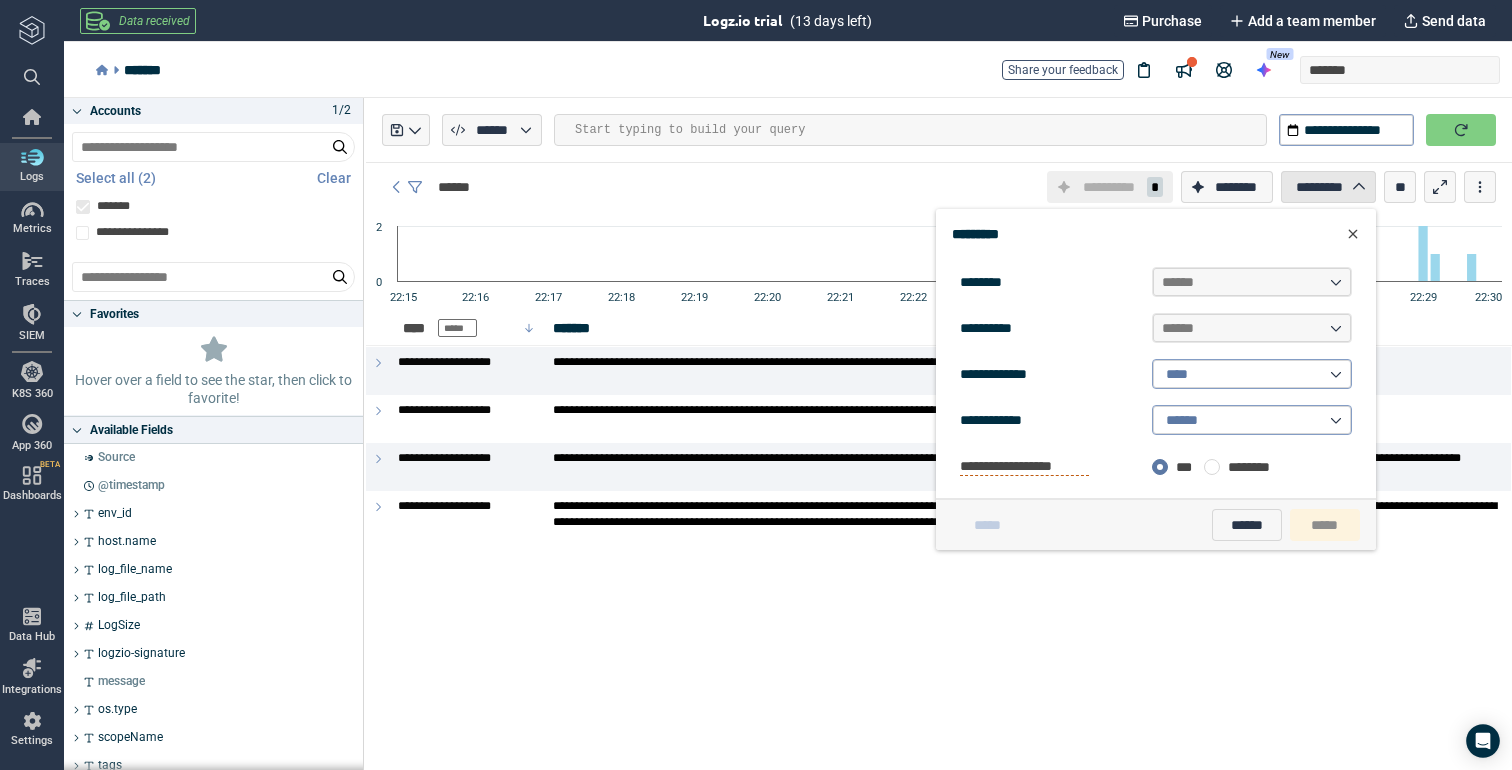 click on "*********" at bounding box center [1328, 187] 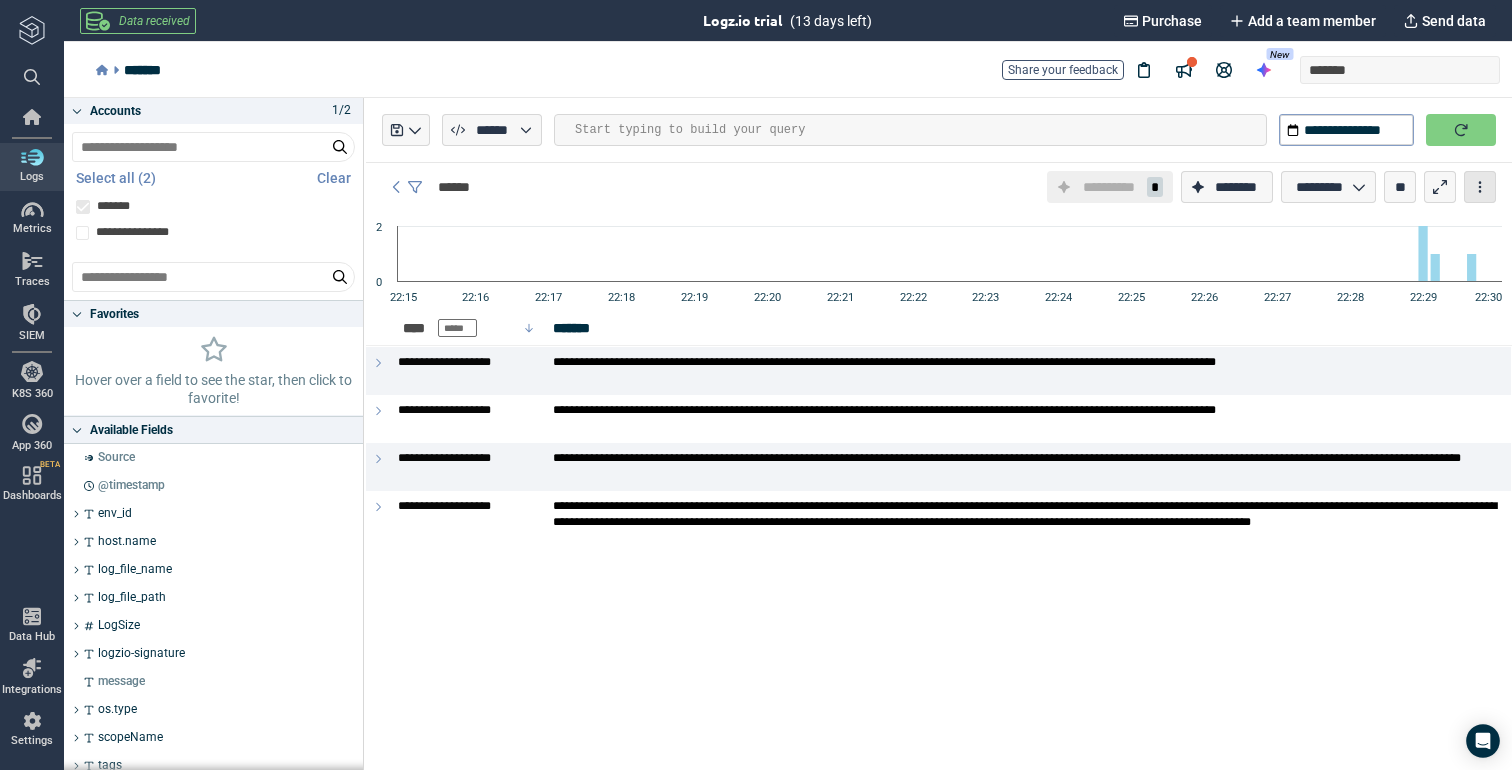 click 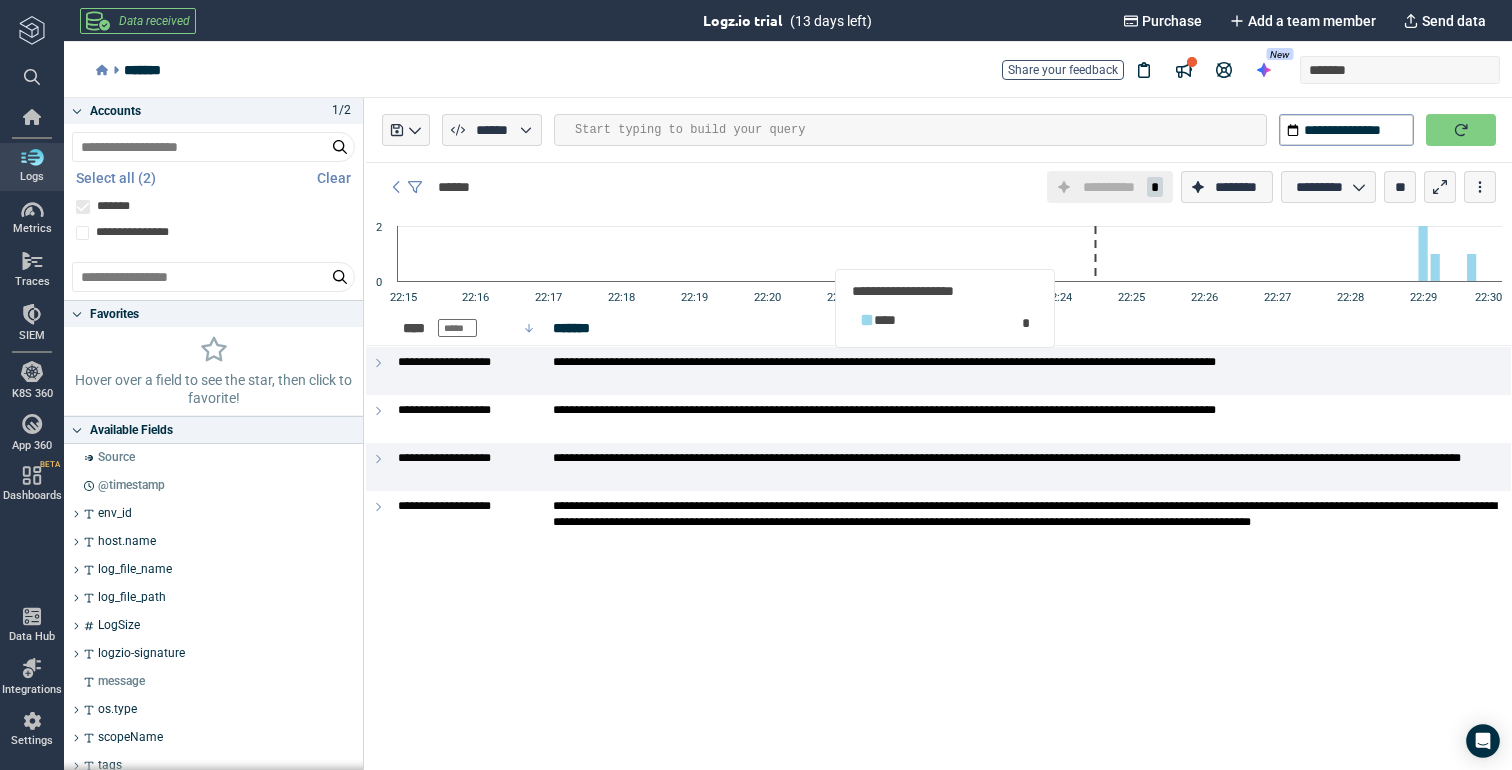 click 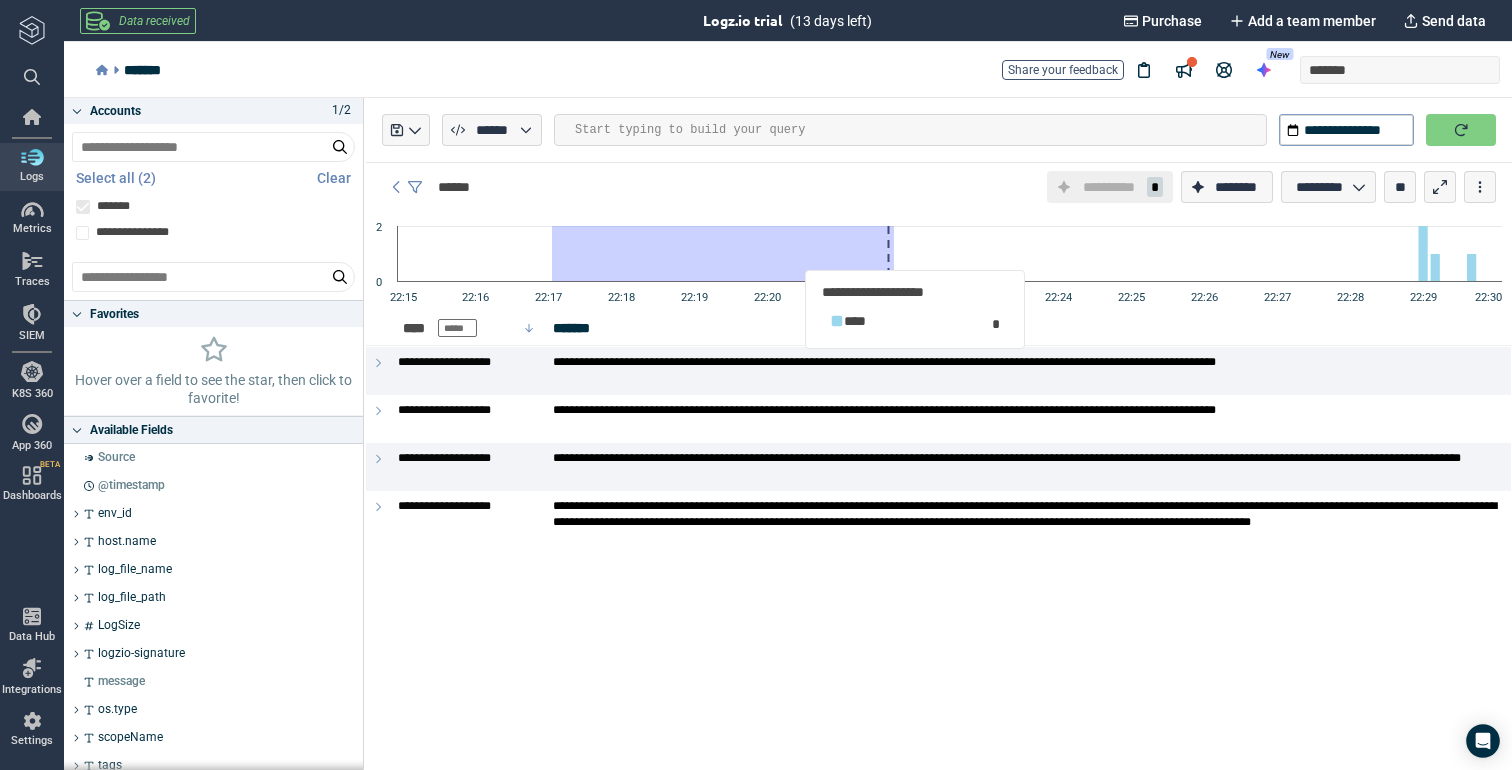 drag, startPoint x: 690, startPoint y: 261, endPoint x: 894, endPoint y: 263, distance: 204.0098 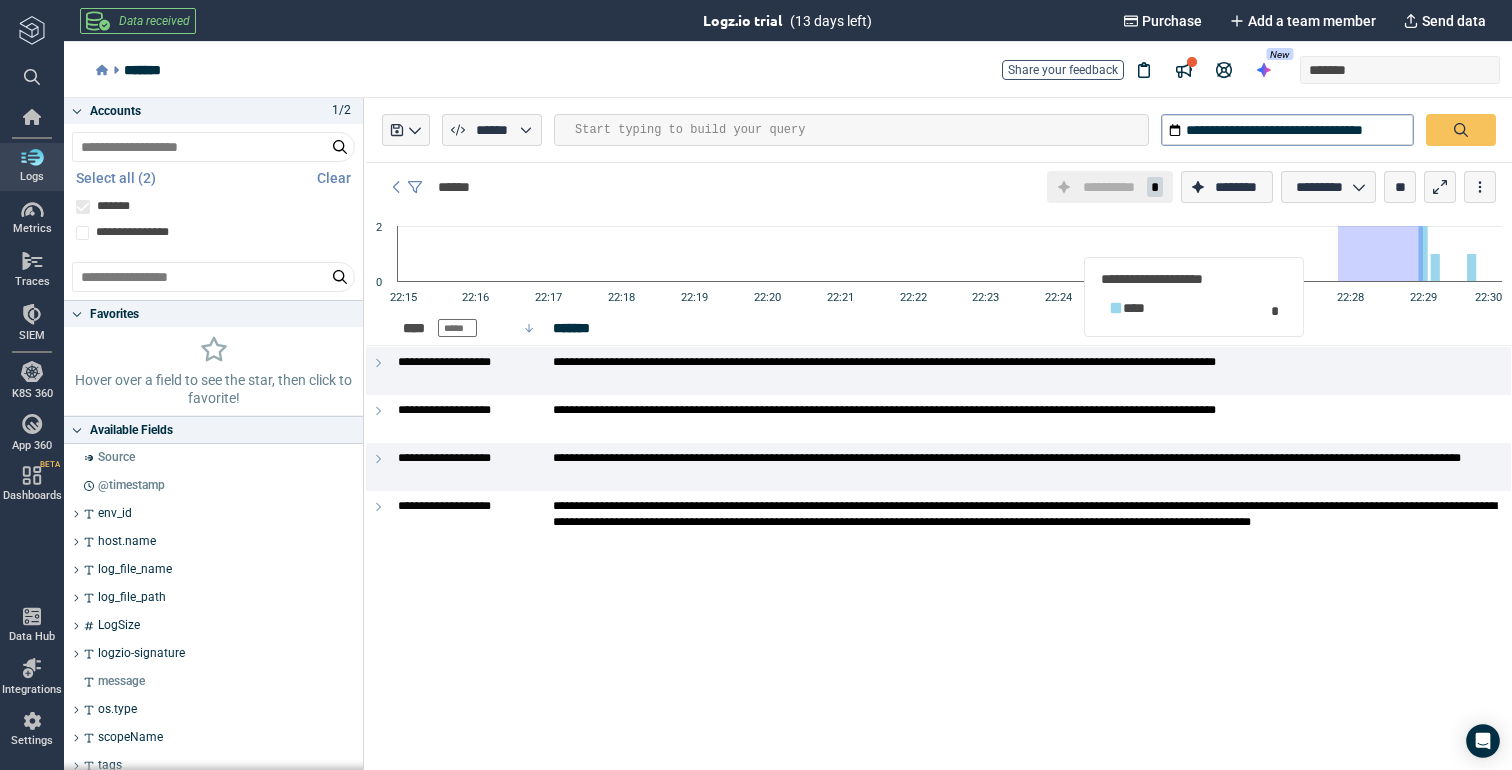 drag, startPoint x: 1349, startPoint y: 249, endPoint x: 1466, endPoint y: 253, distance: 117.06836 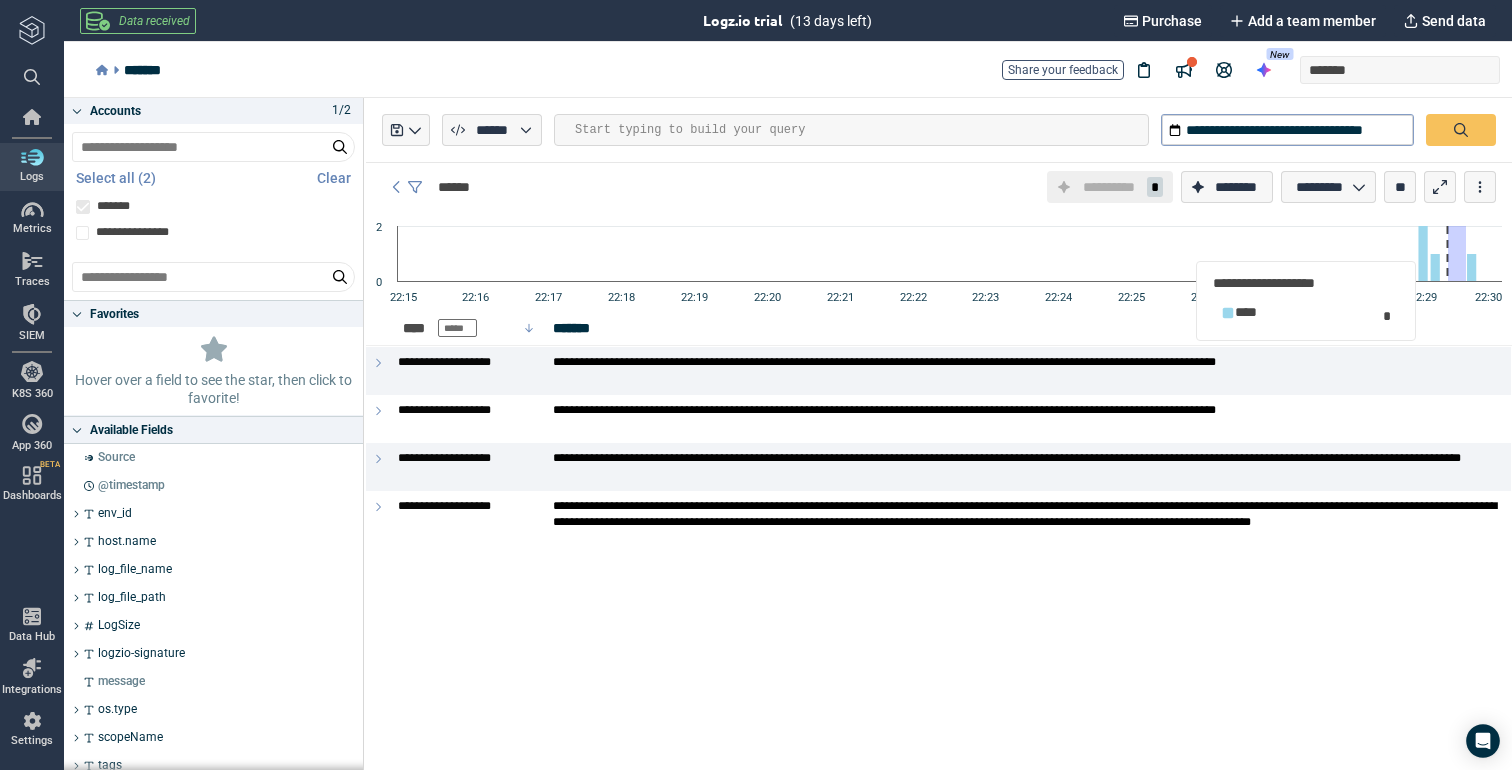 drag, startPoint x: 1466, startPoint y: 253, endPoint x: 1444, endPoint y: 255, distance: 22.090721 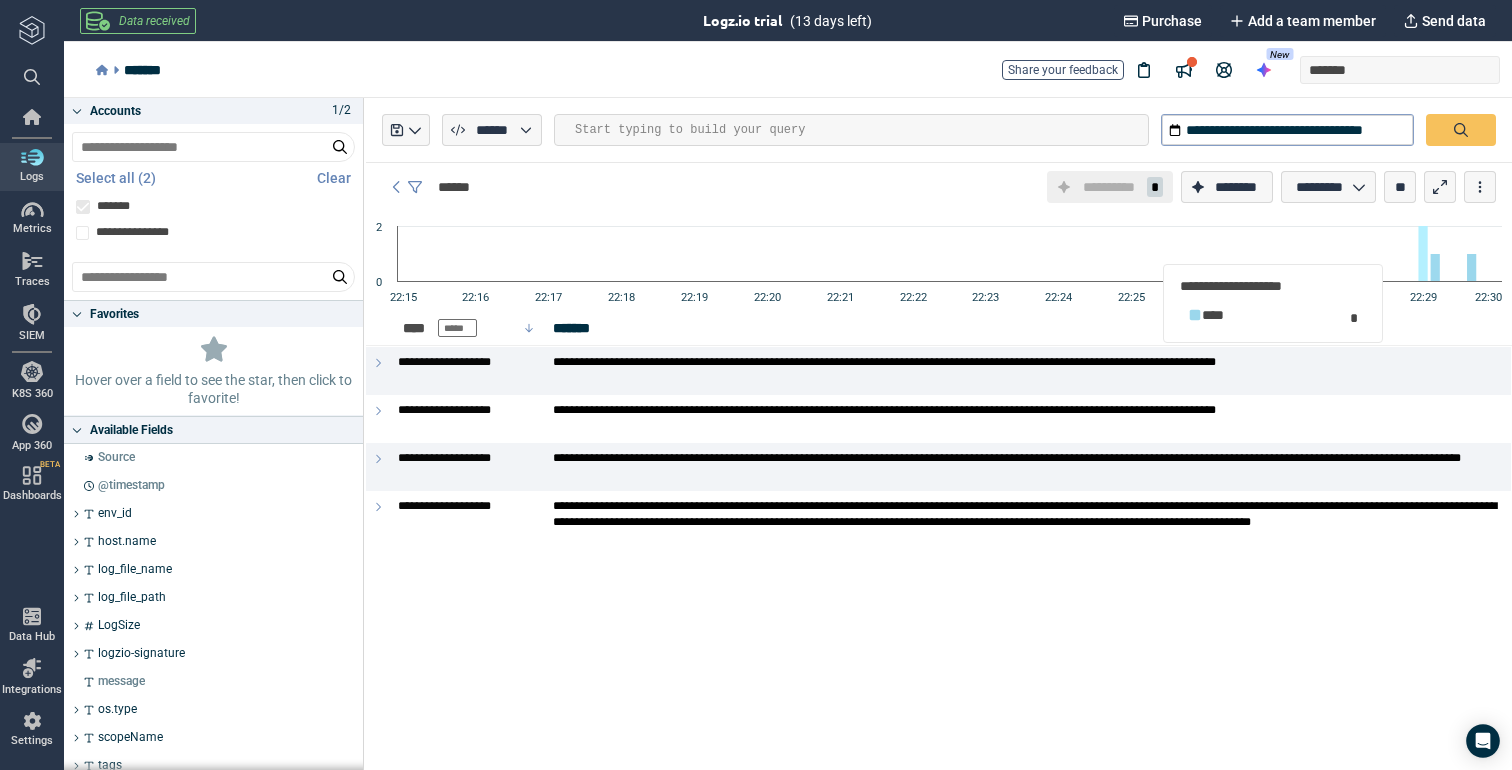 click 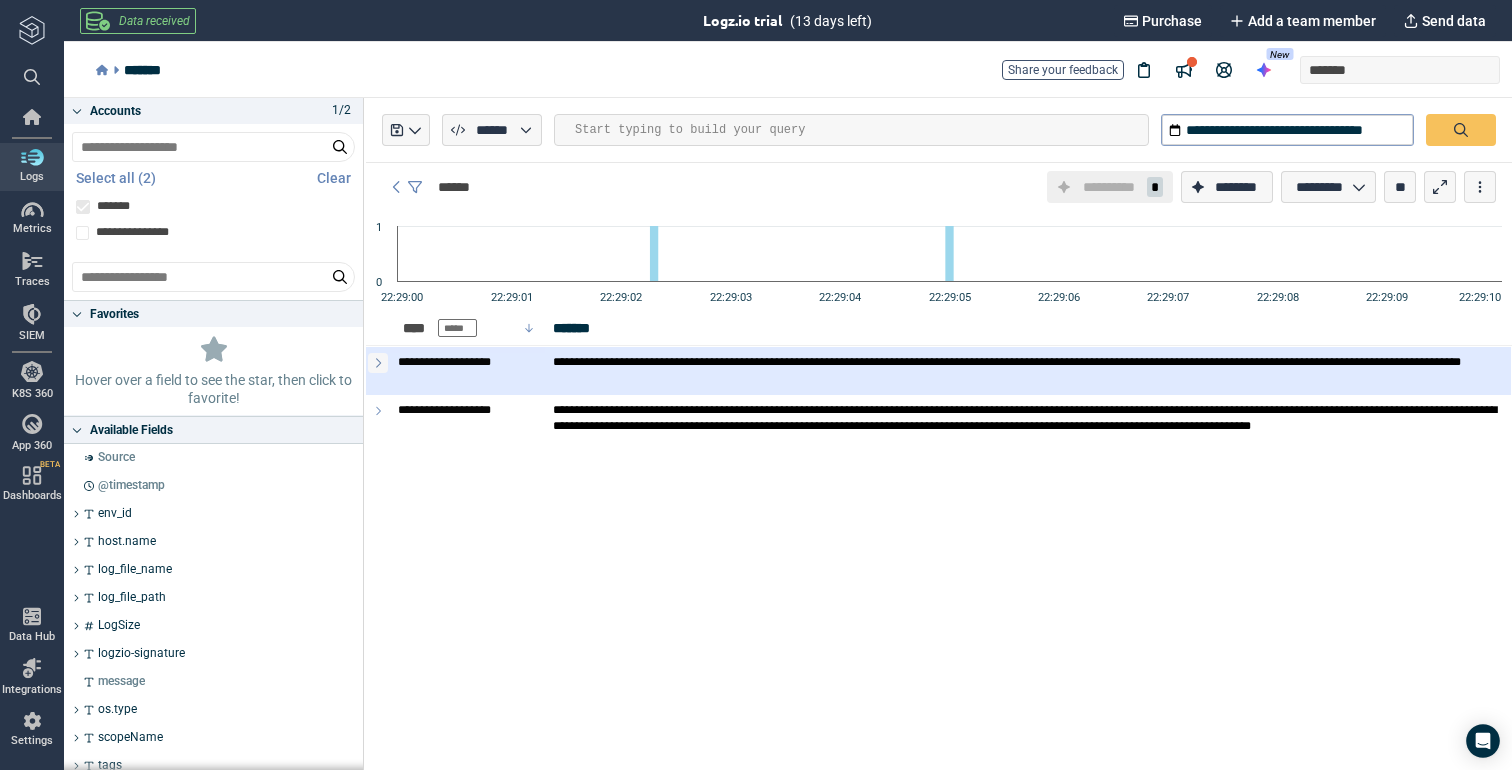 click 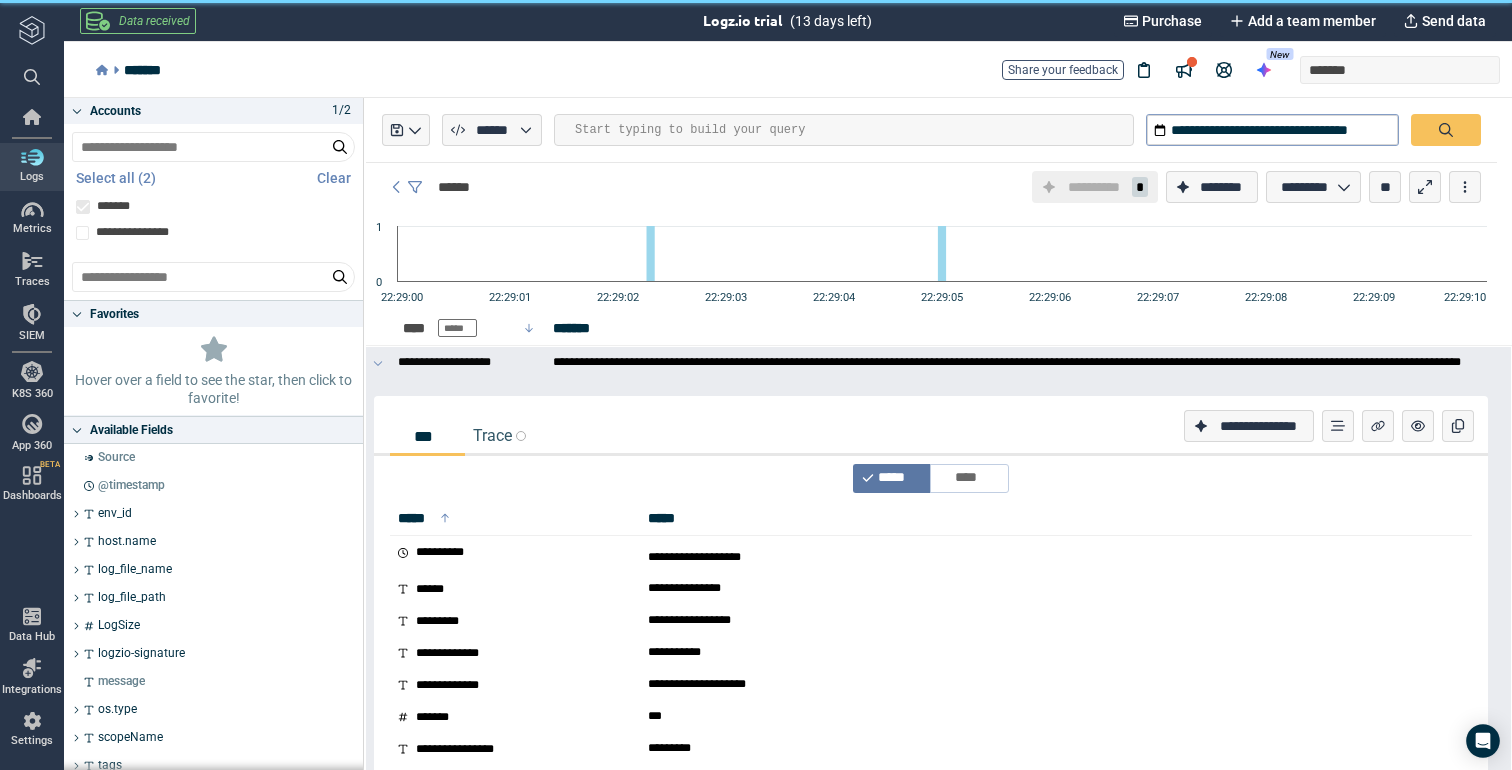 click on "*** Trace" at bounding box center (931, 436) 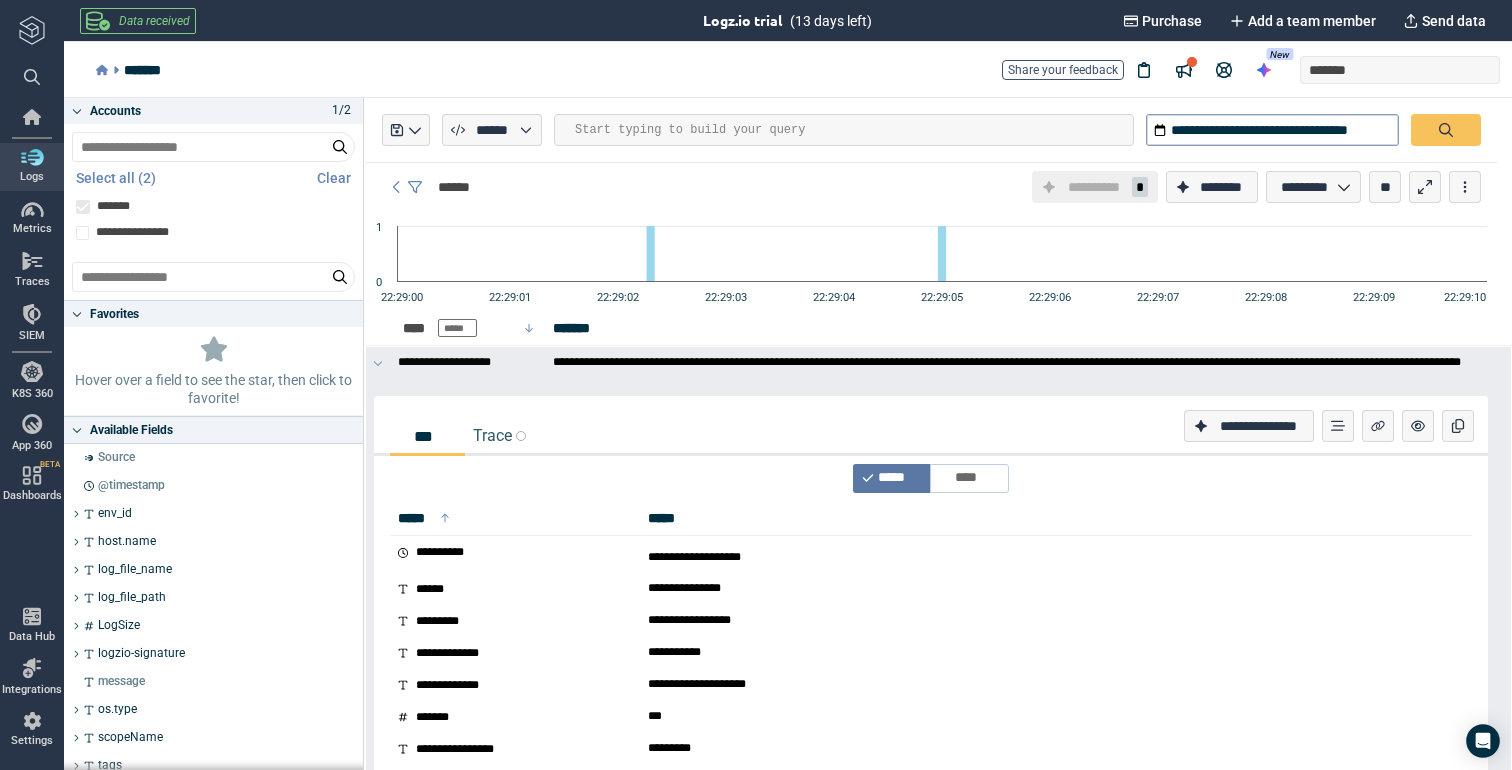click on "*** Trace" at bounding box center [931, 436] 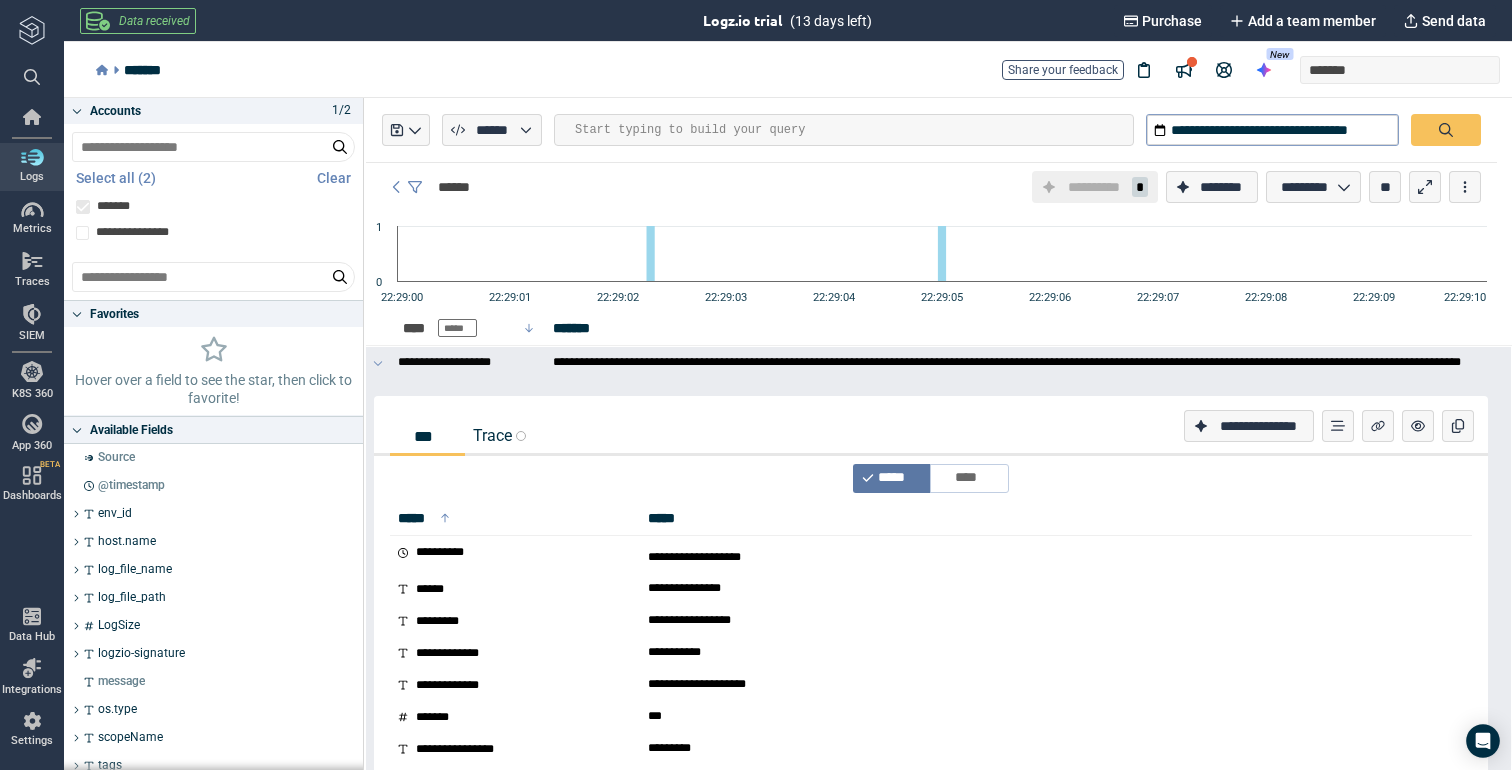 click on "Trace" at bounding box center (499, 435) 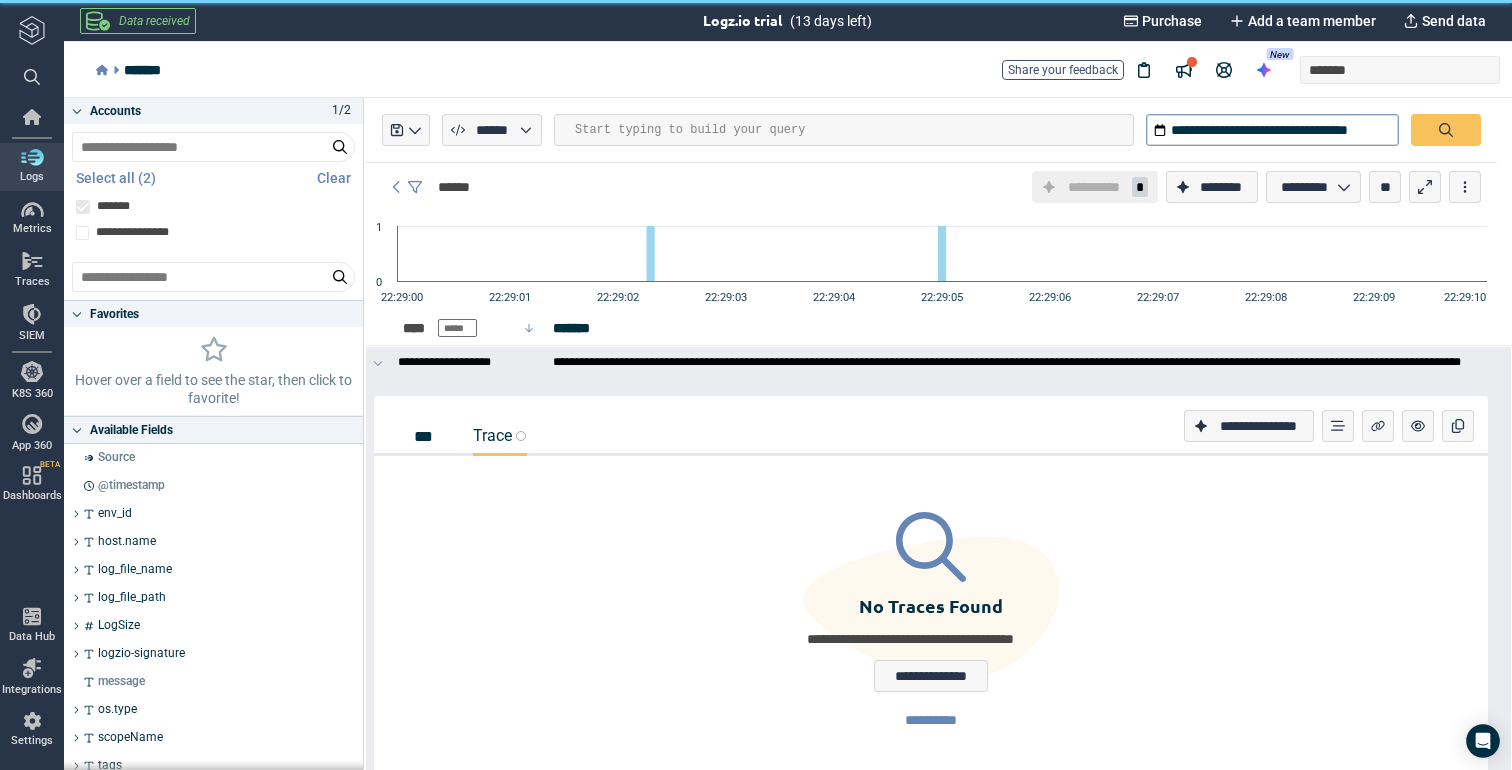 click on "***" at bounding box center [427, 436] 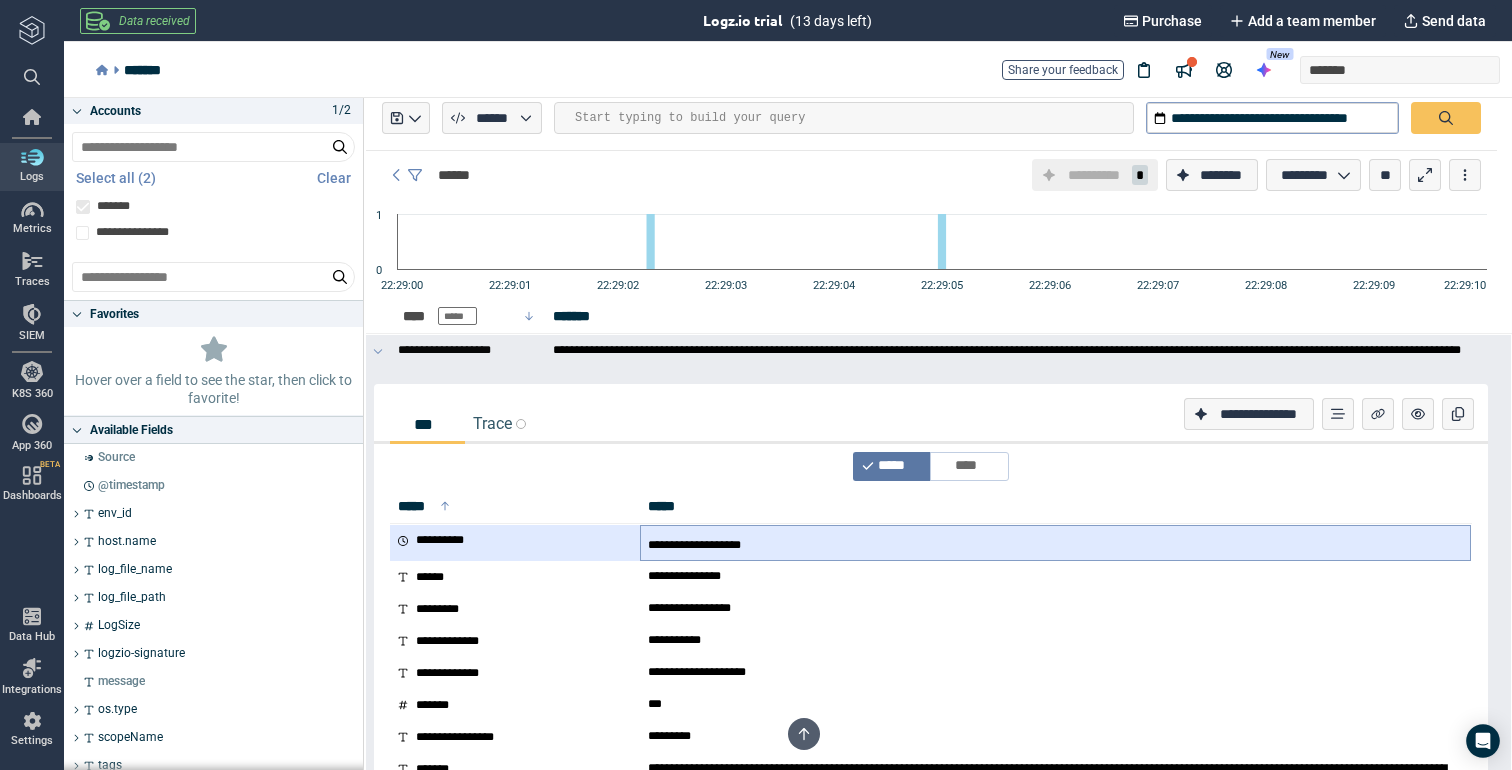 scroll, scrollTop: 0, scrollLeft: 0, axis: both 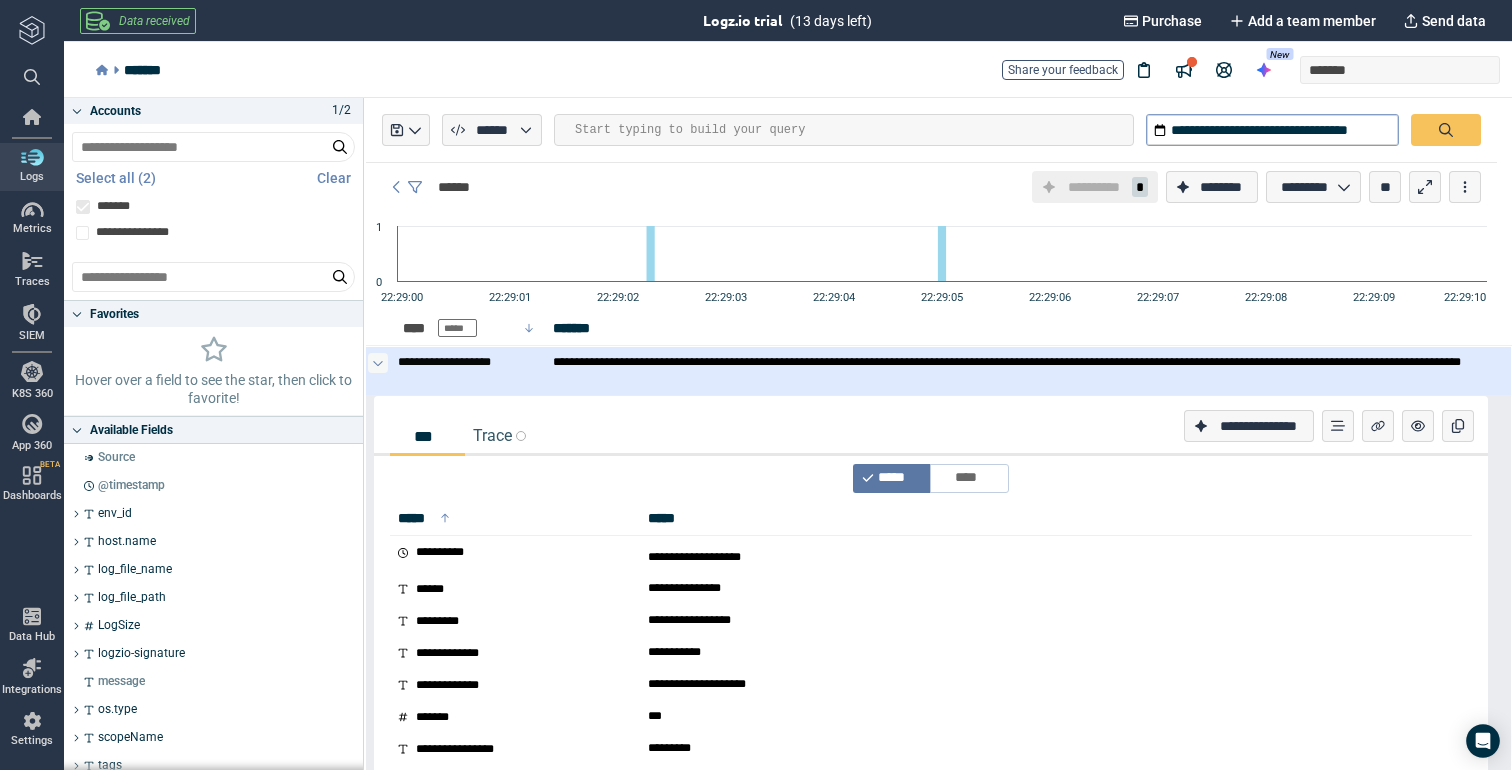 click 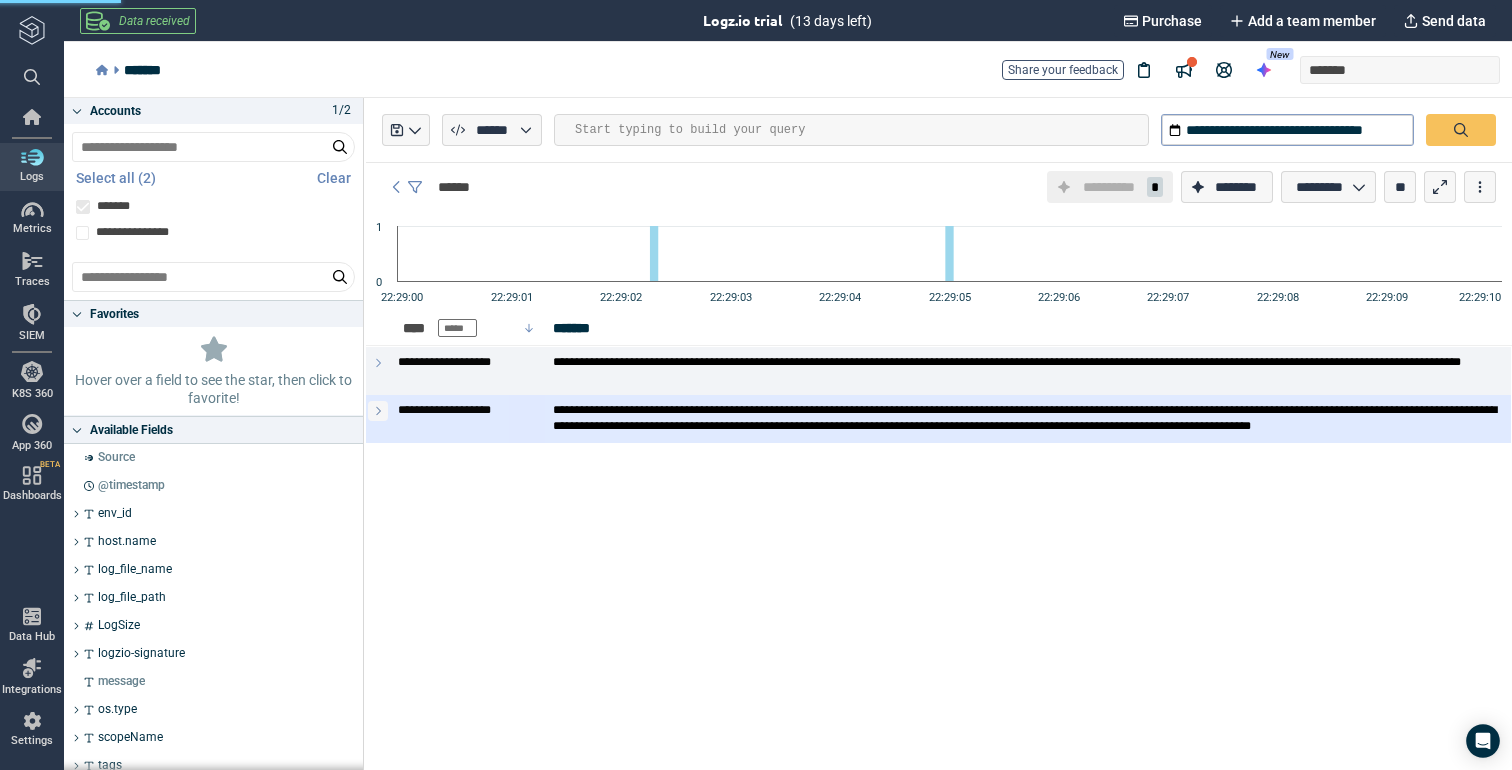click at bounding box center [378, 411] 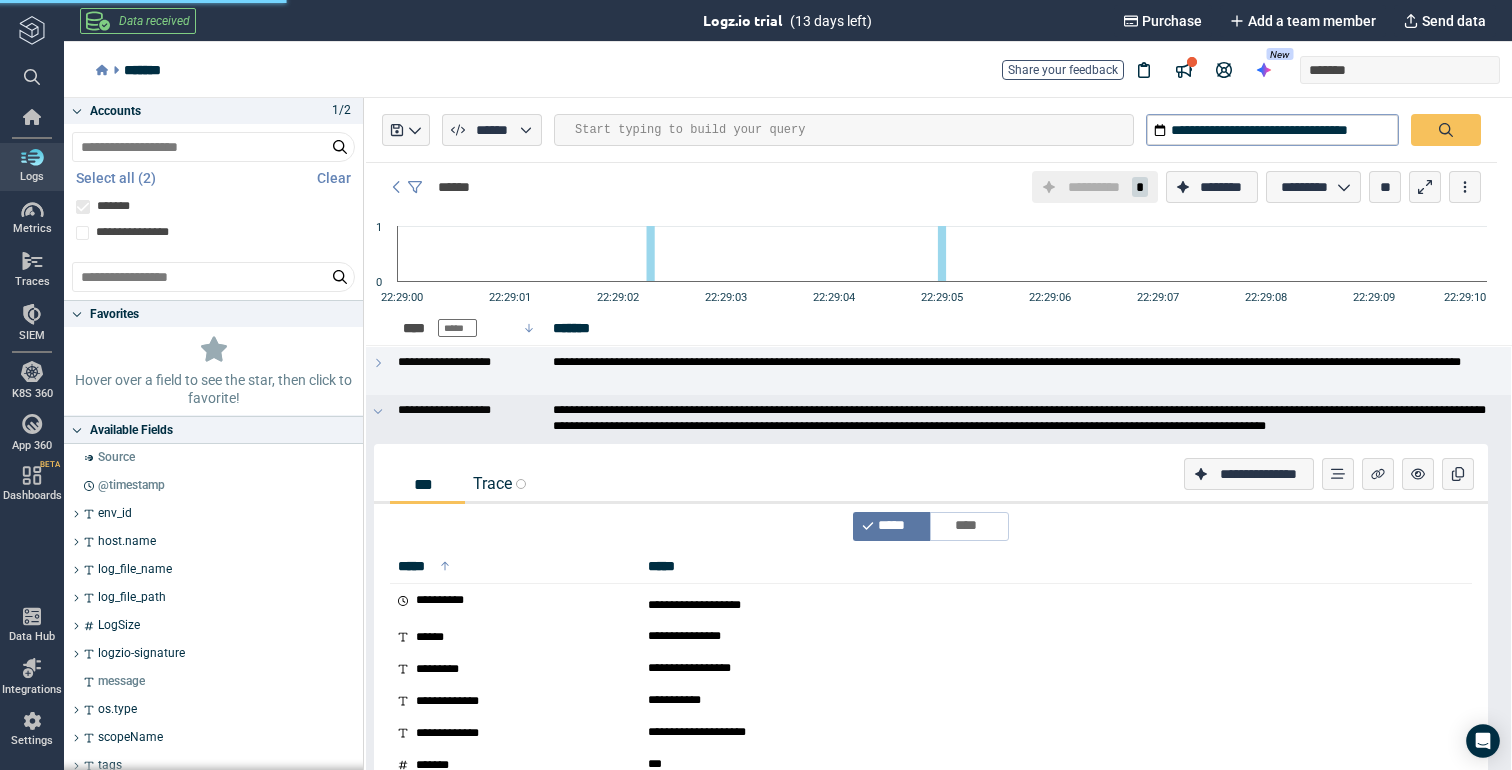 click on "Trace" at bounding box center [499, 483] 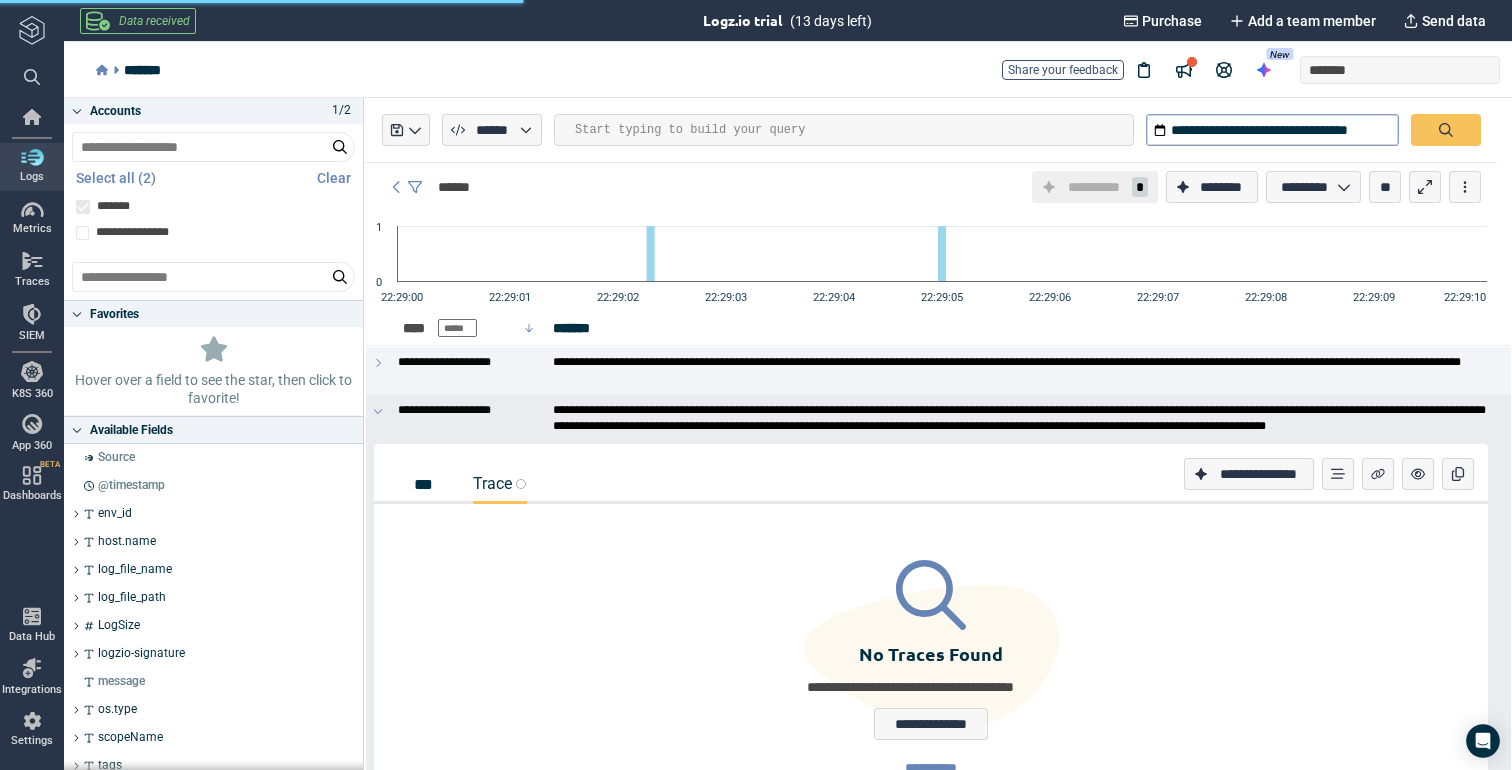 click on "***" at bounding box center [427, 484] 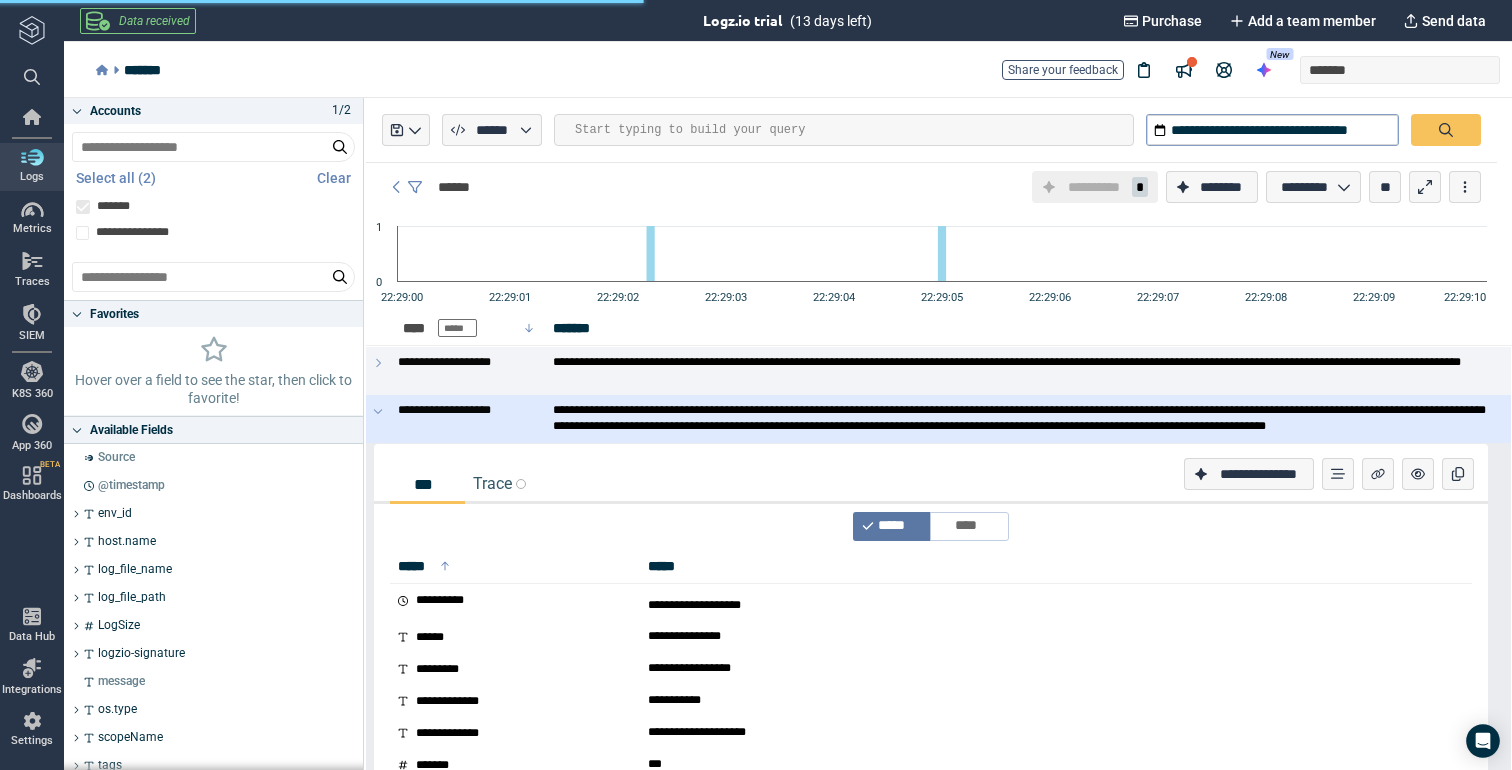 click at bounding box center [378, 419] 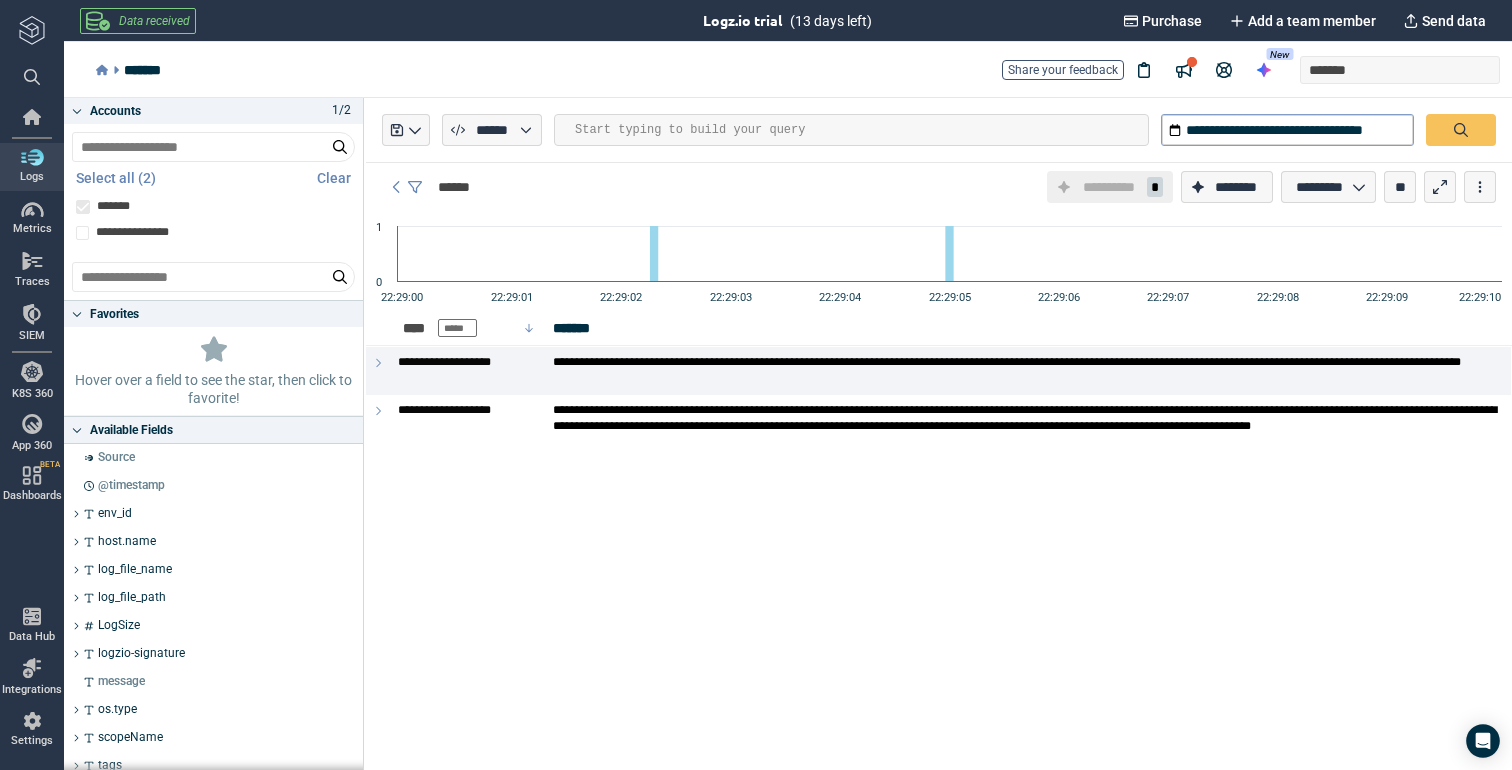 click on "**********" at bounding box center (939, 187) 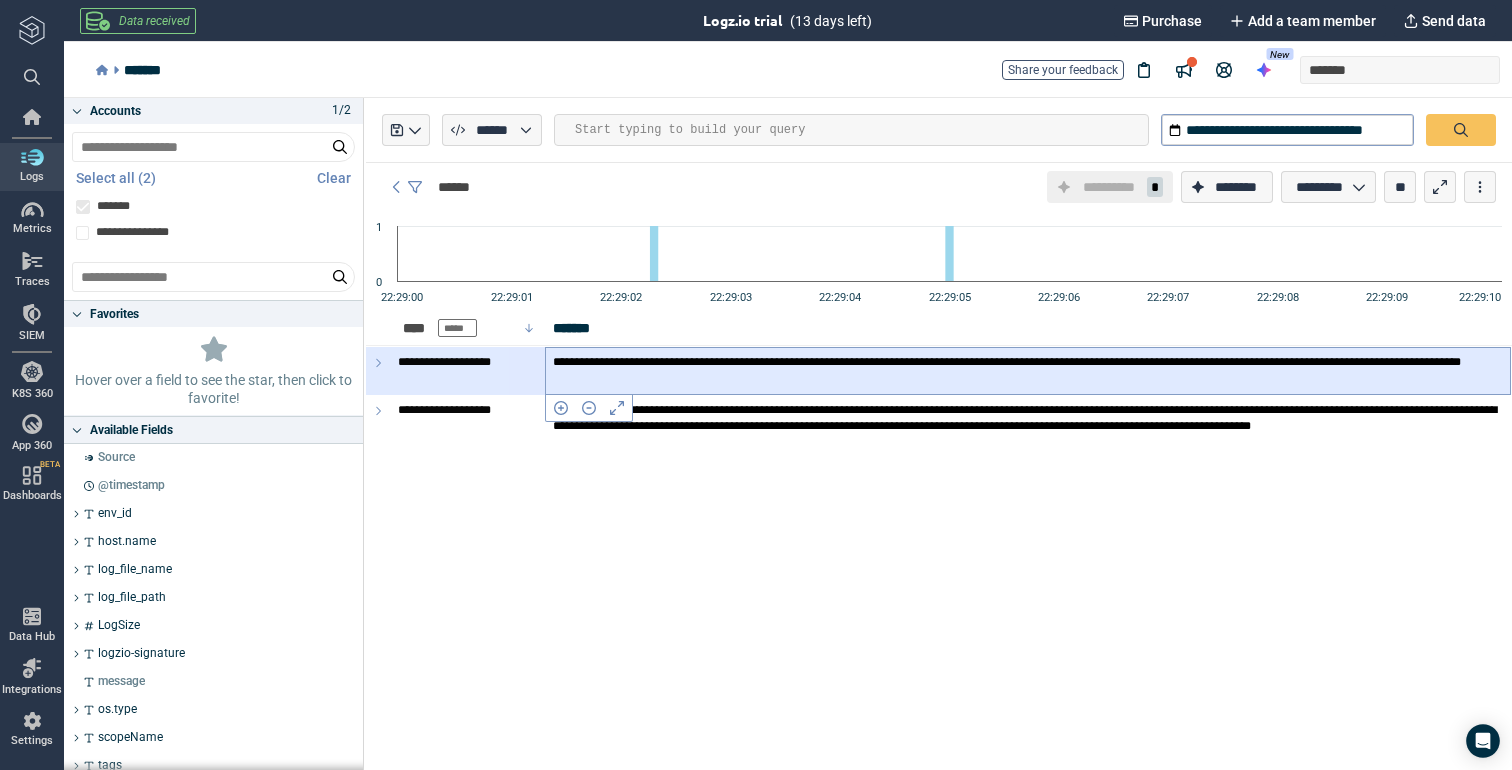 click on "**********" at bounding box center (1028, 370) 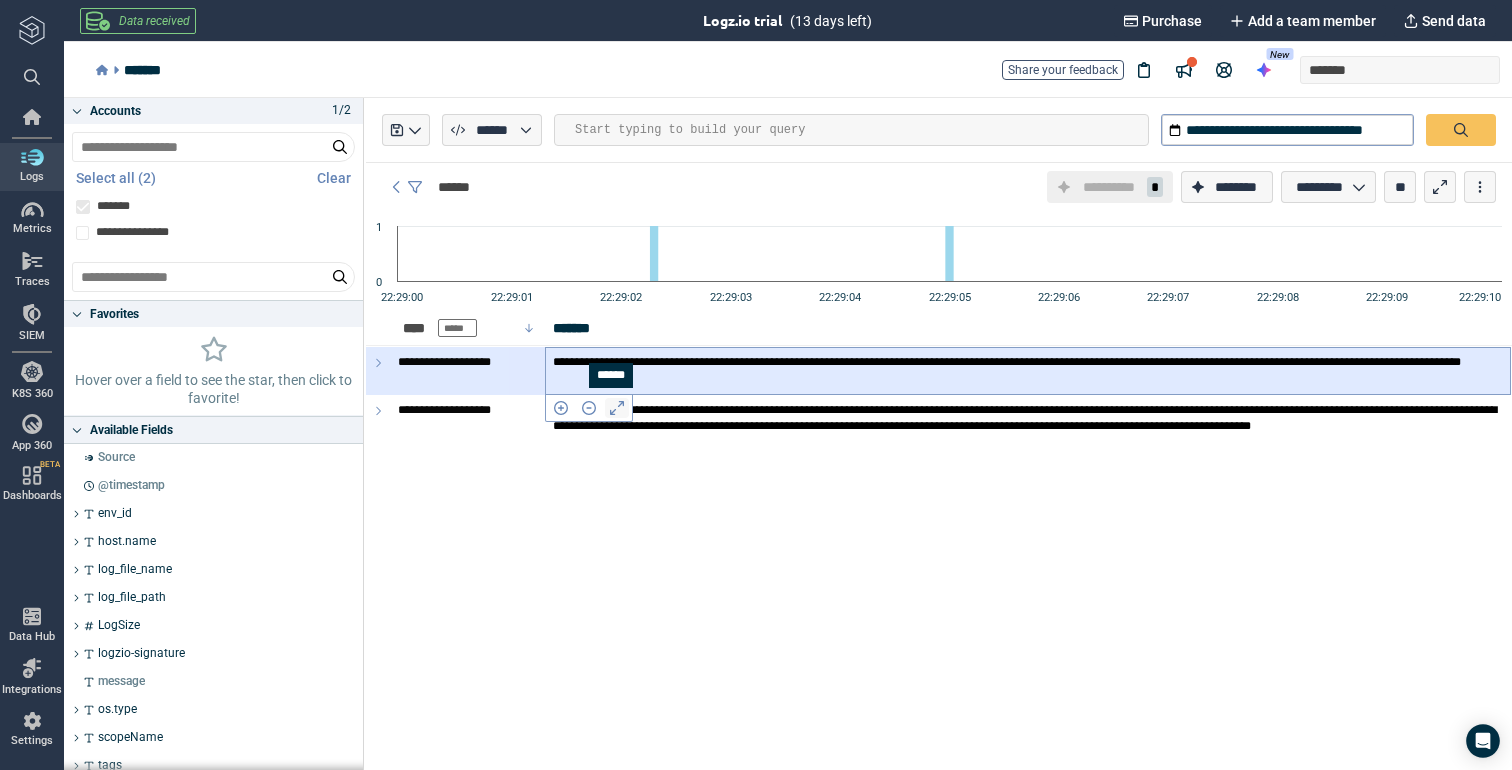 click 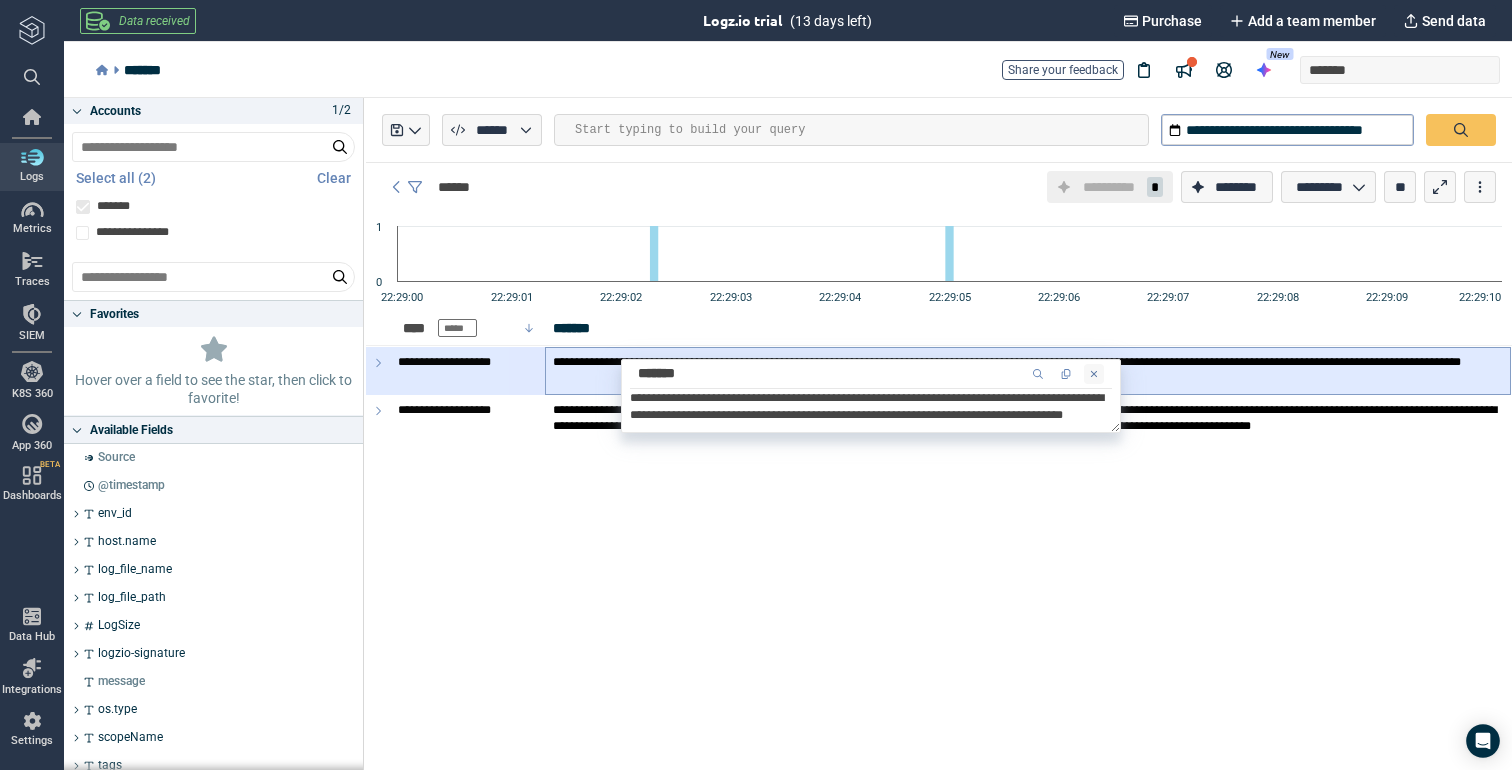 click at bounding box center [1094, 374] 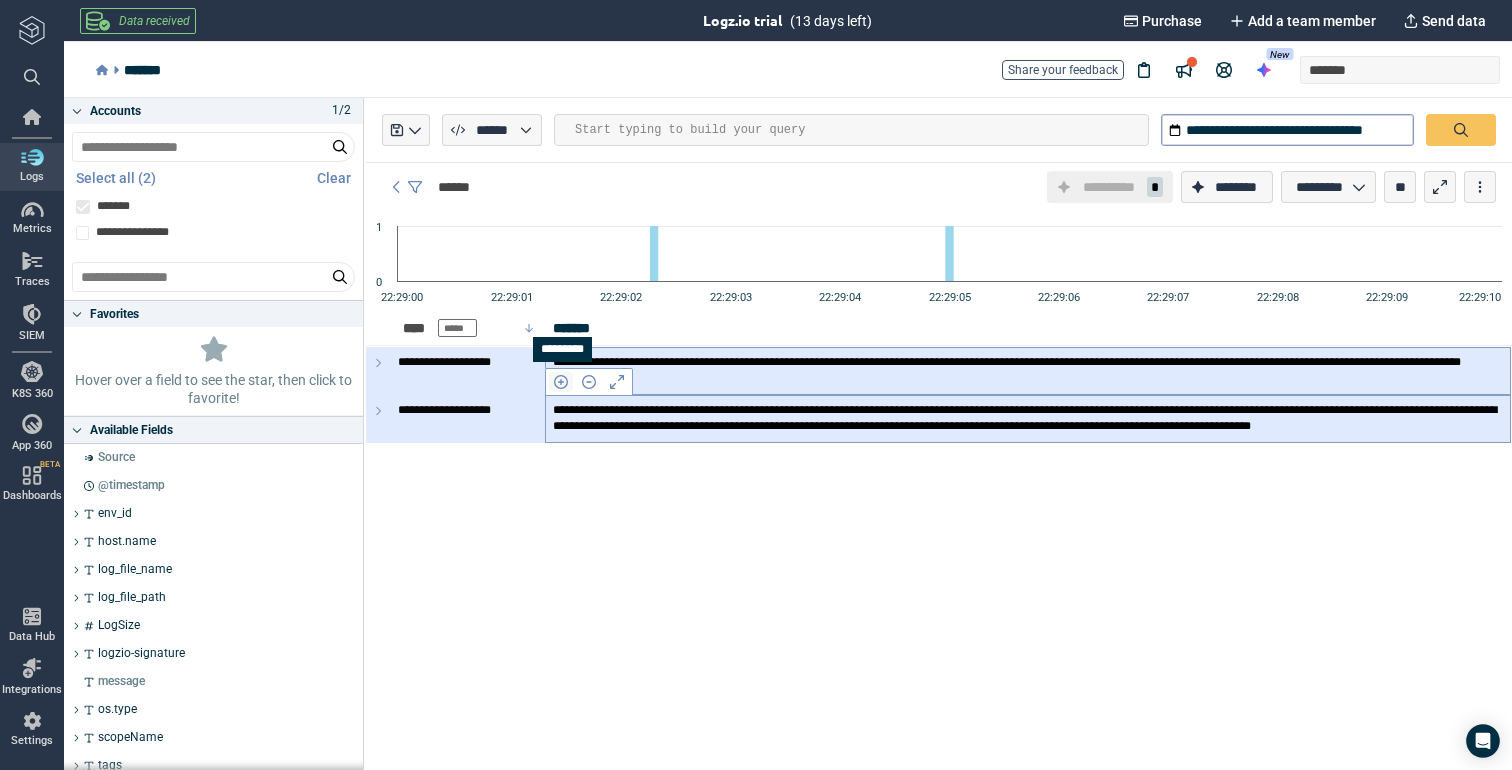 click 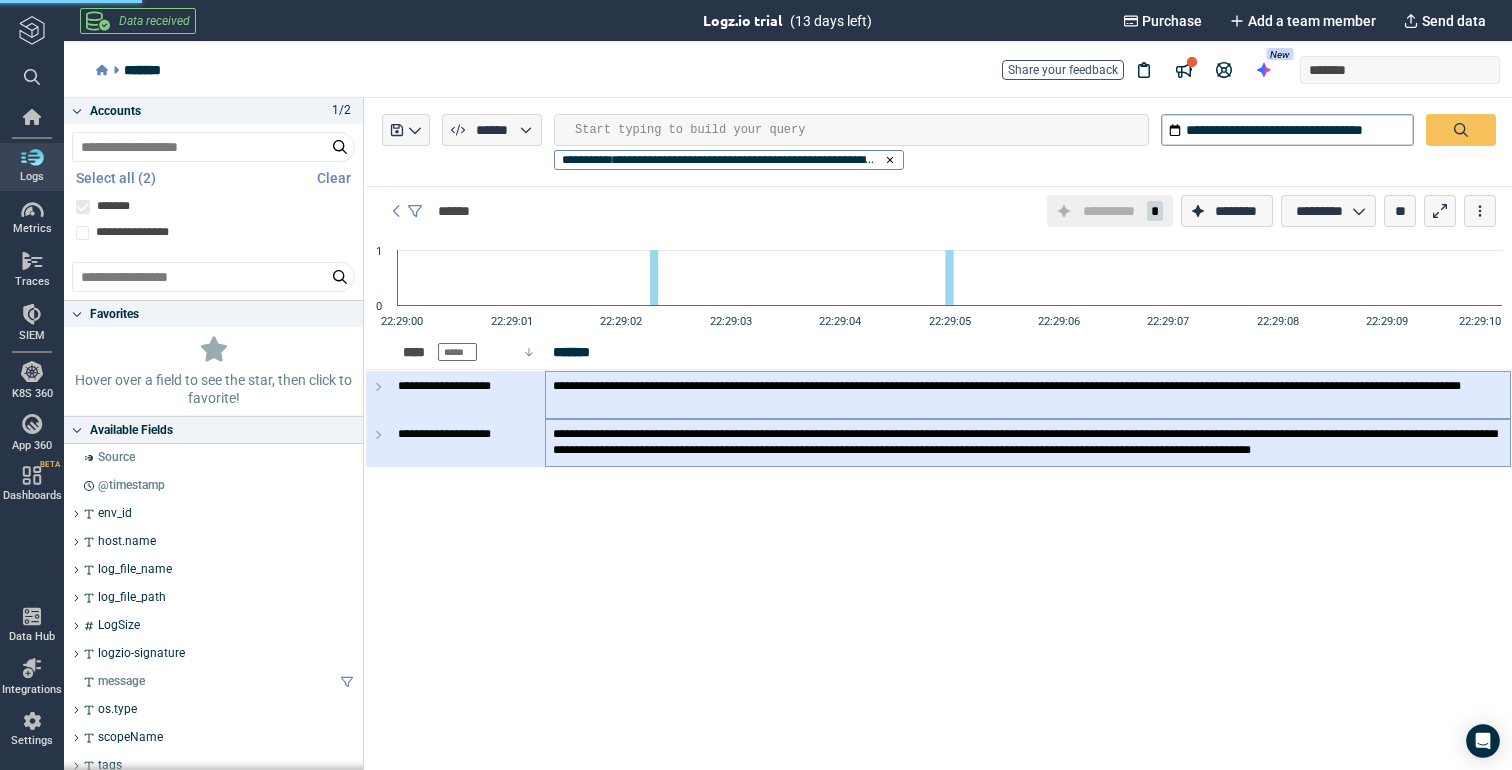 click 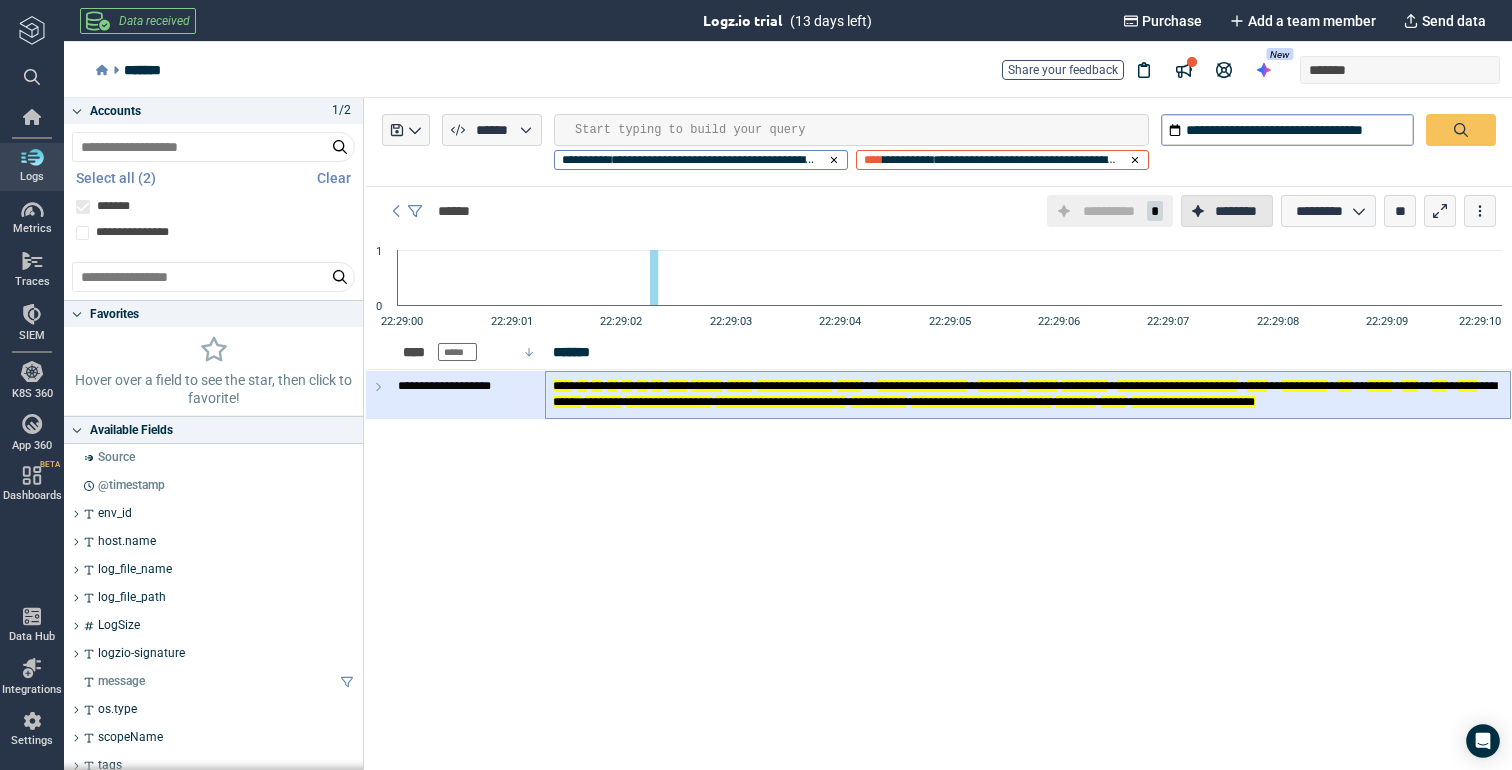click on "********" at bounding box center (1236, 211) 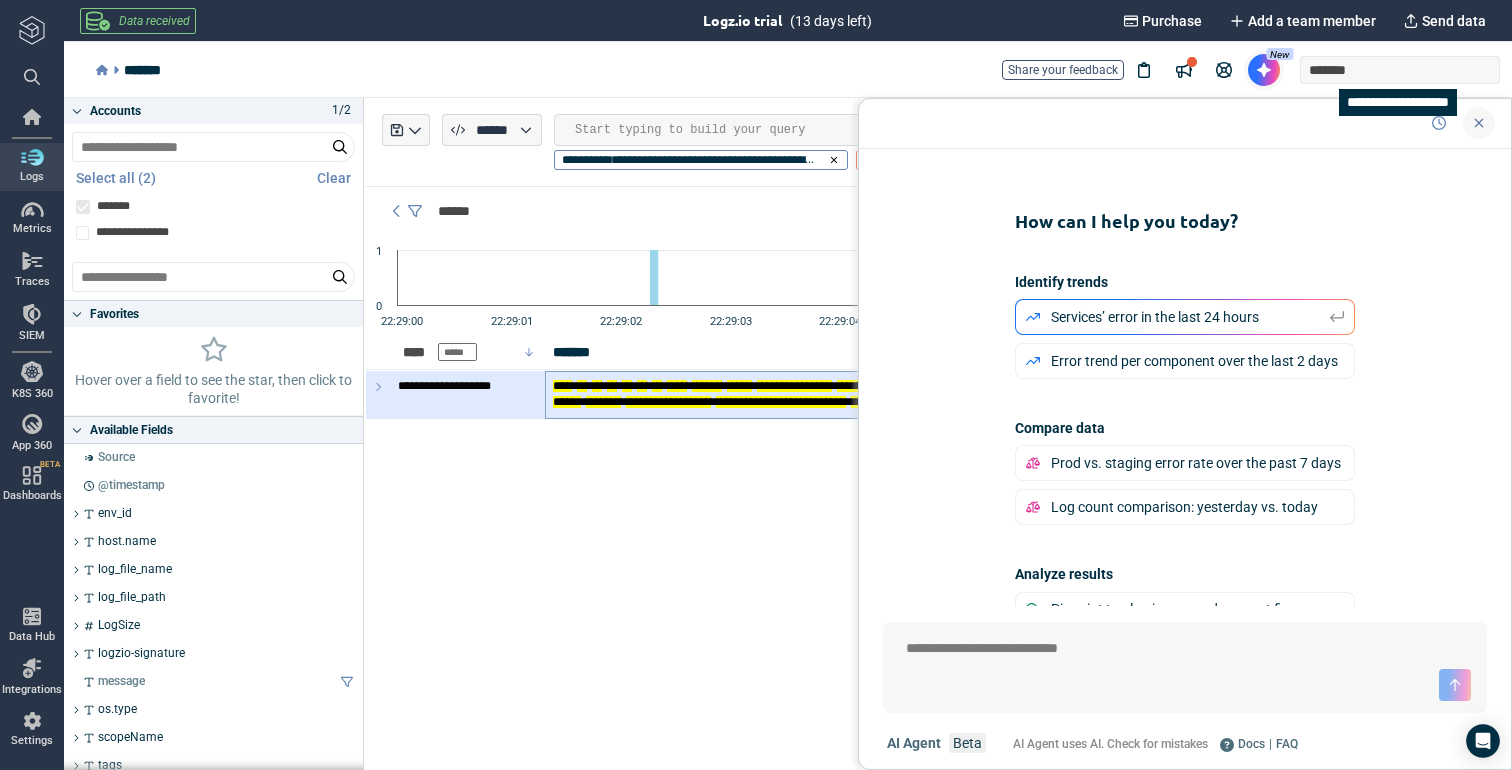 click 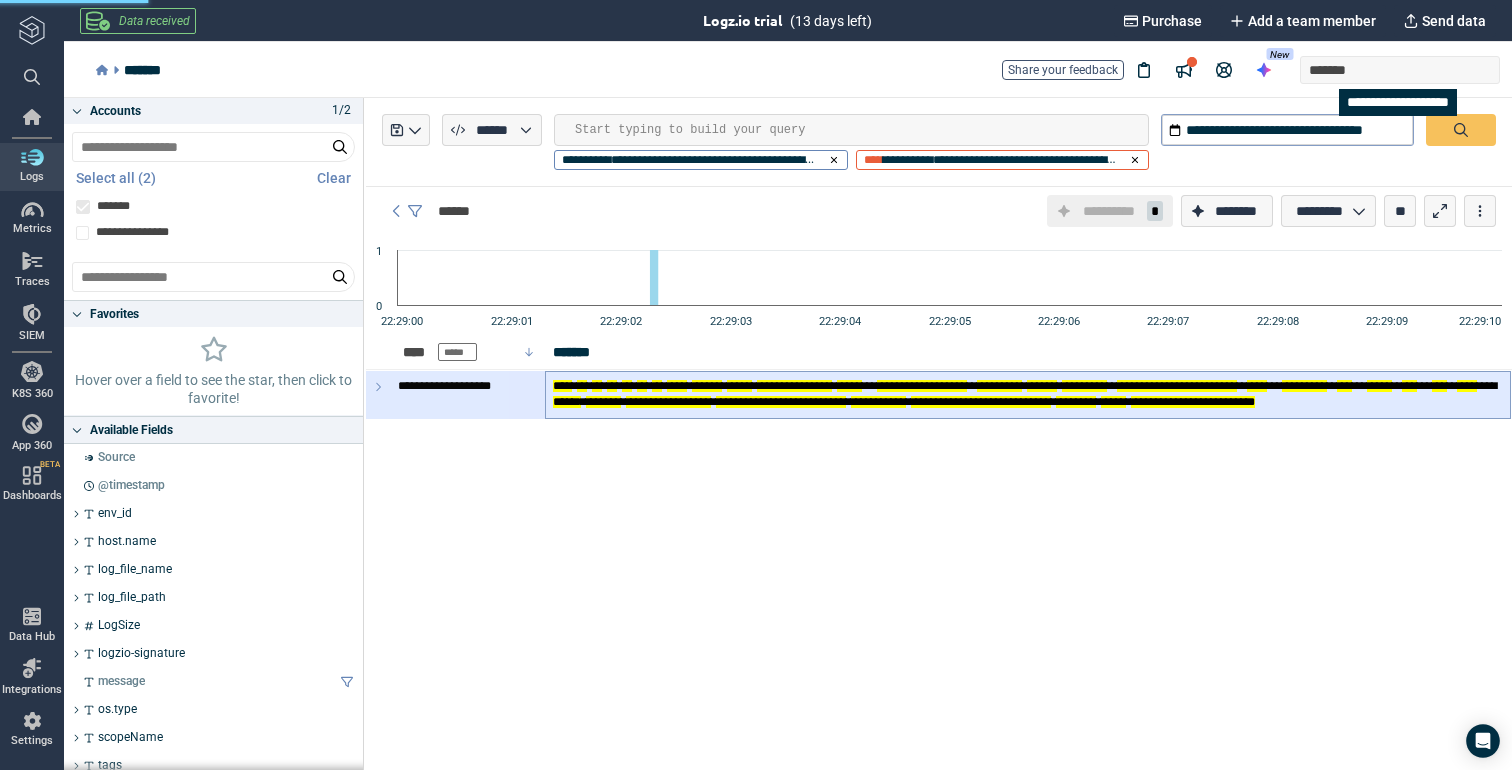 click on "*******" at bounding box center (1400, 70) 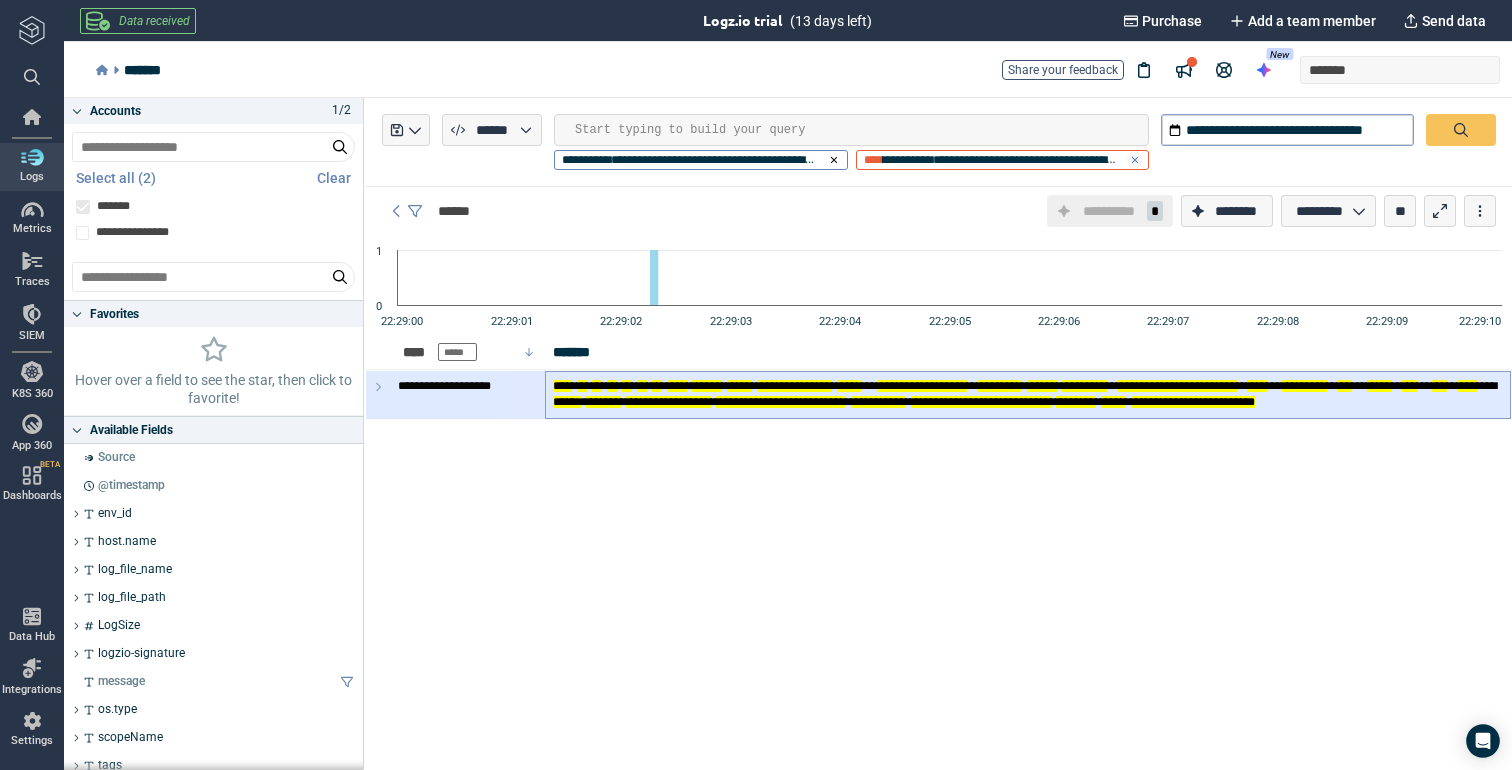 click at bounding box center (1135, 160) 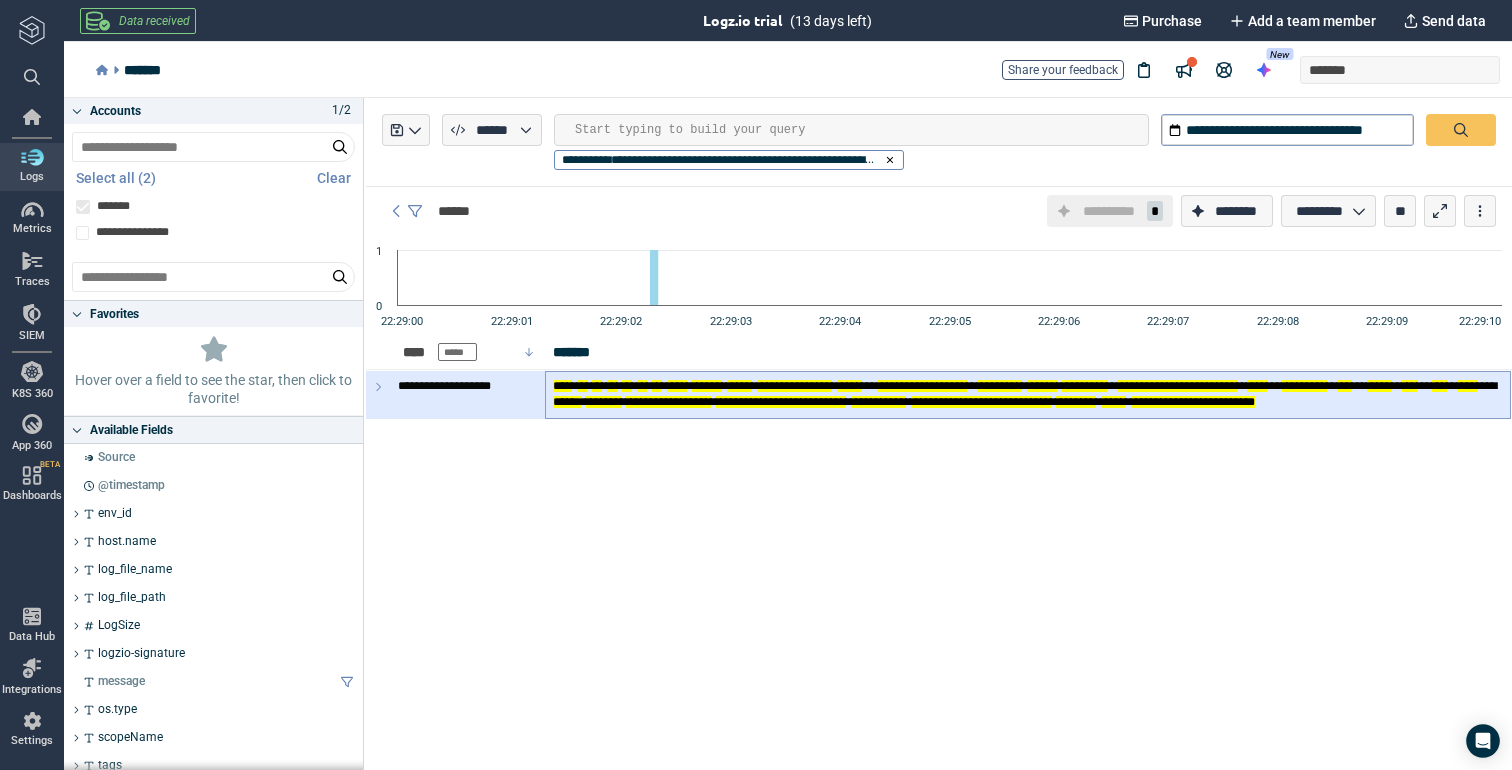 click on "**********" at bounding box center [729, 160] 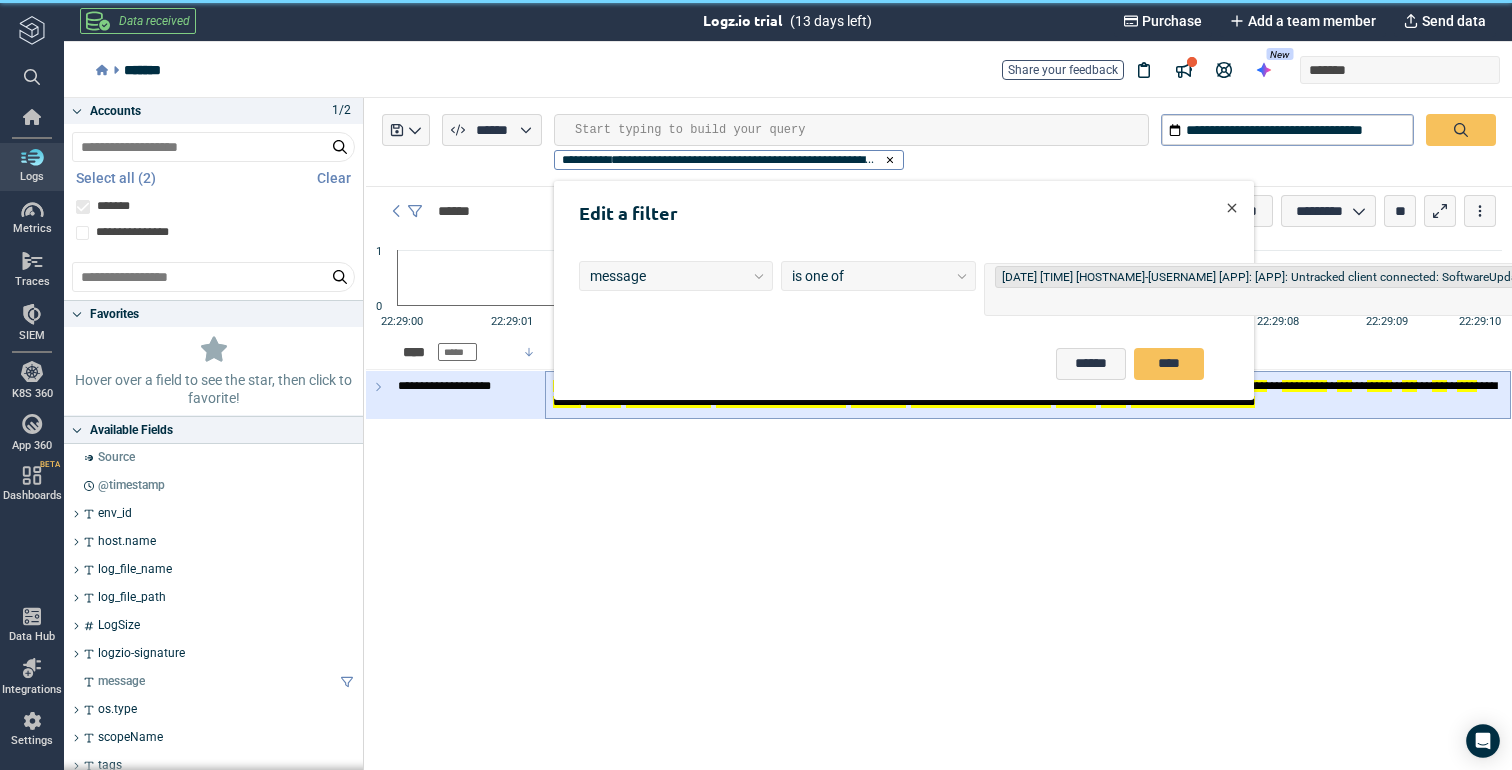 click 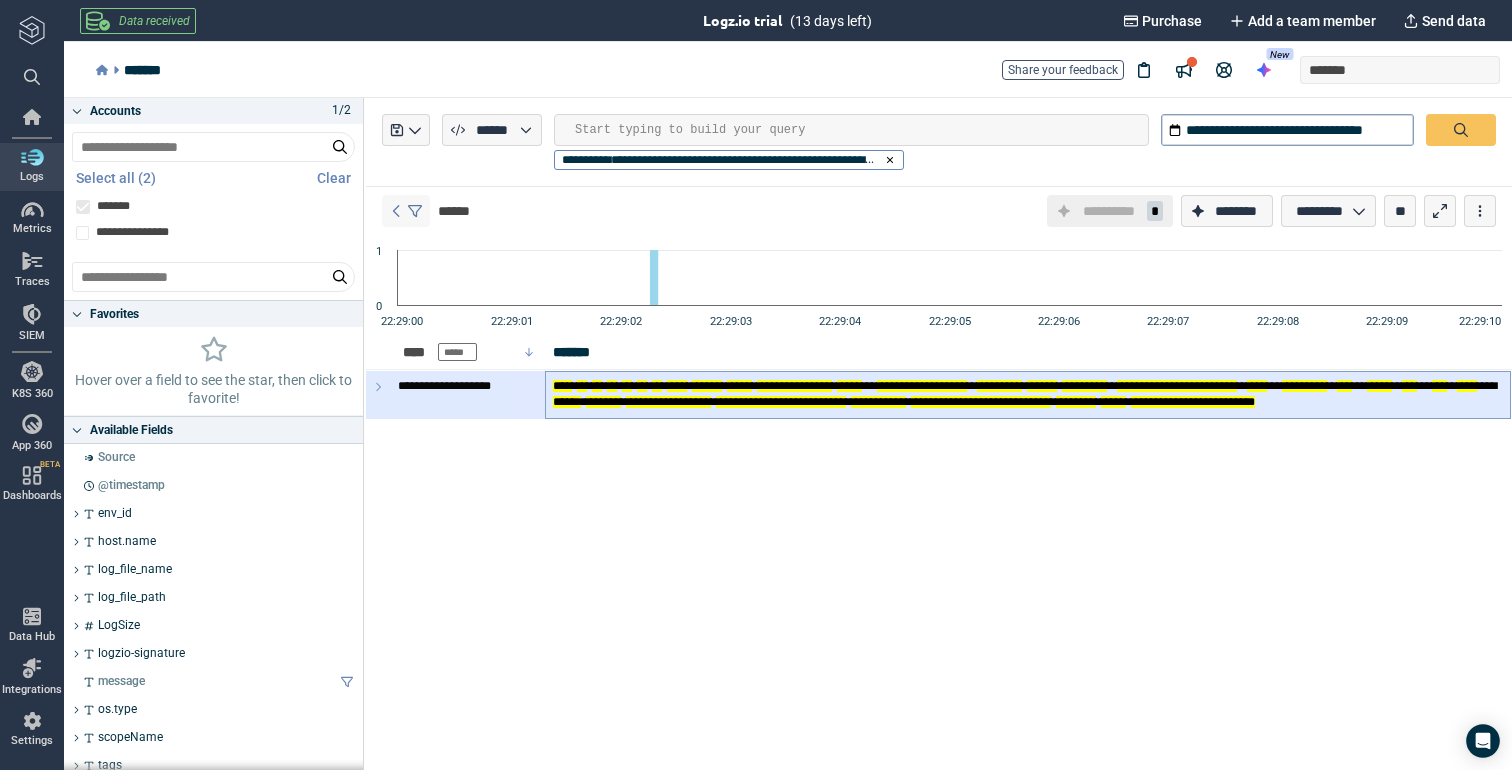click 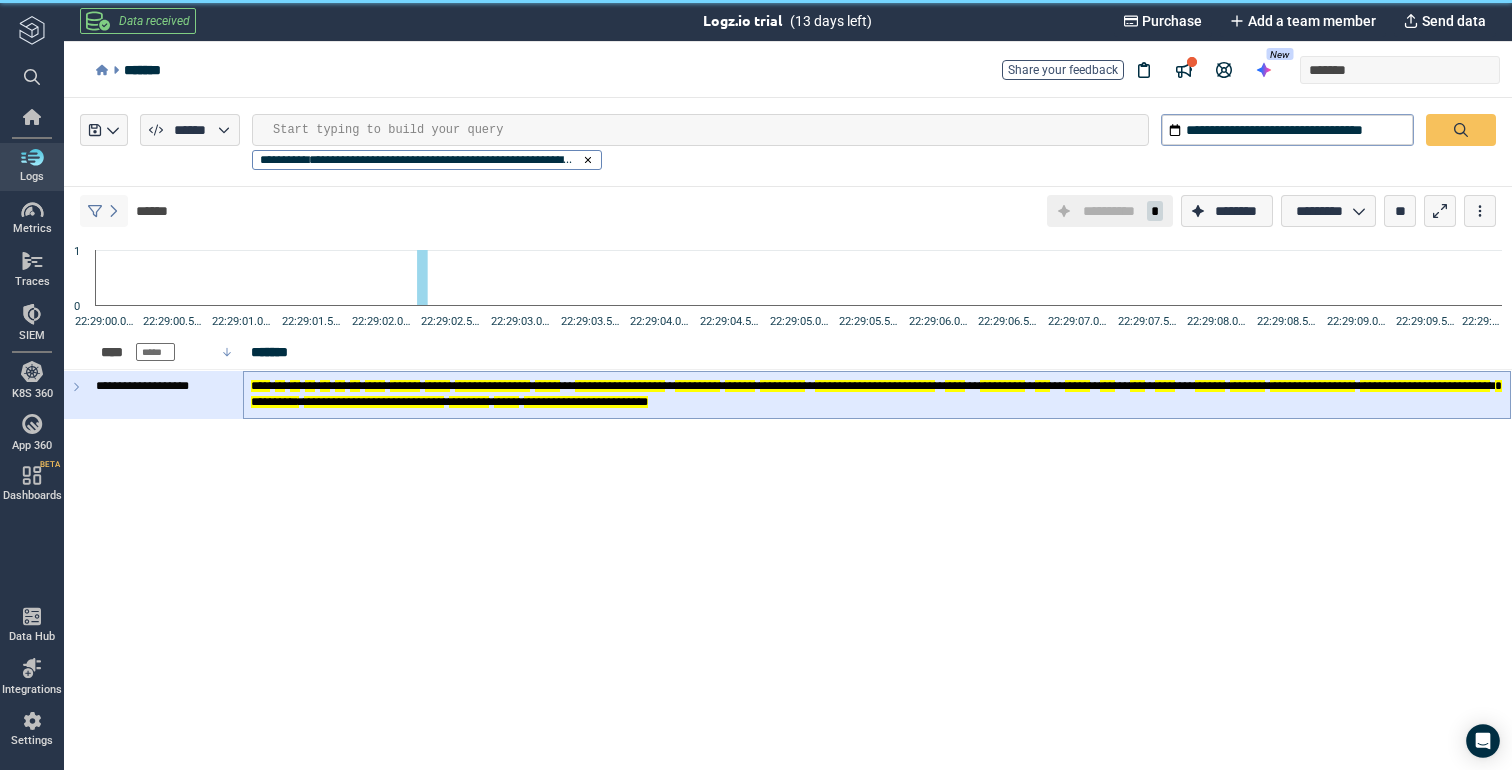 click at bounding box center [104, 211] 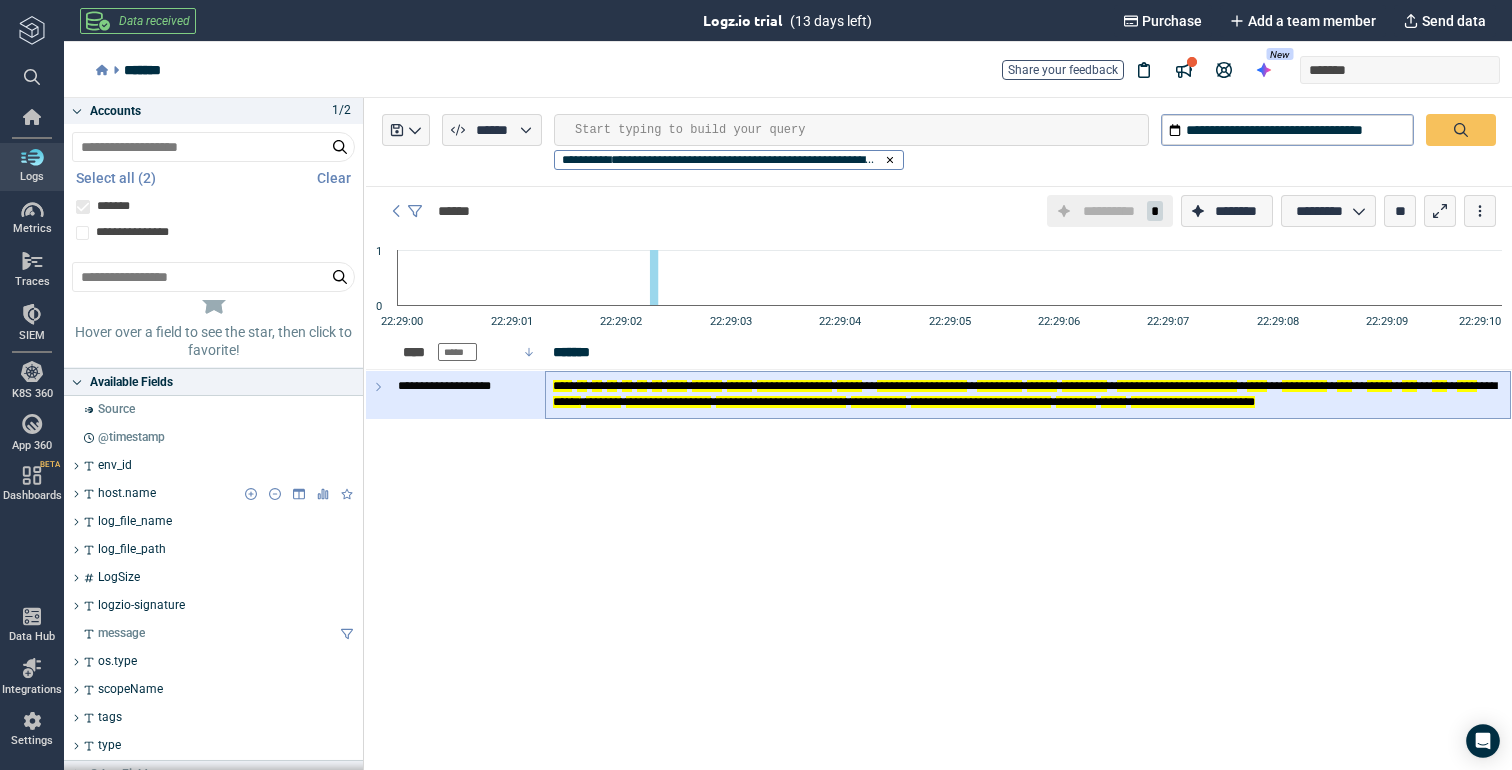 scroll, scrollTop: 81, scrollLeft: 0, axis: vertical 